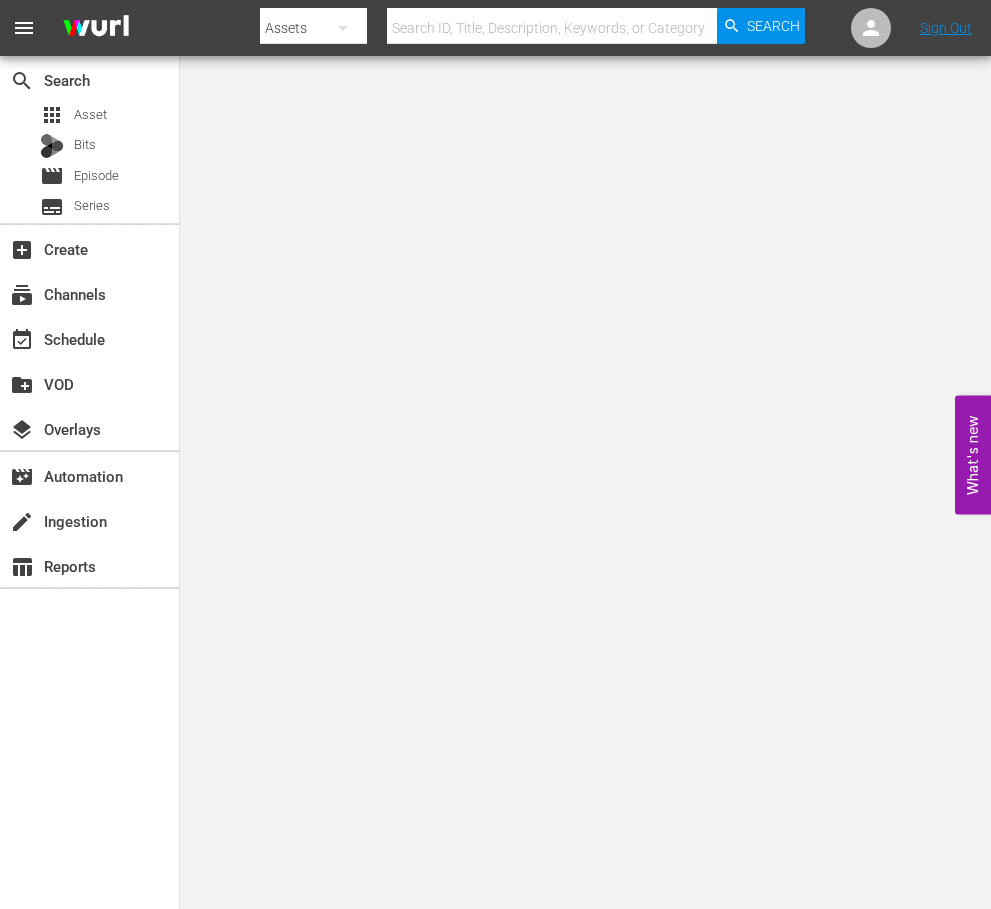 scroll, scrollTop: 0, scrollLeft: 0, axis: both 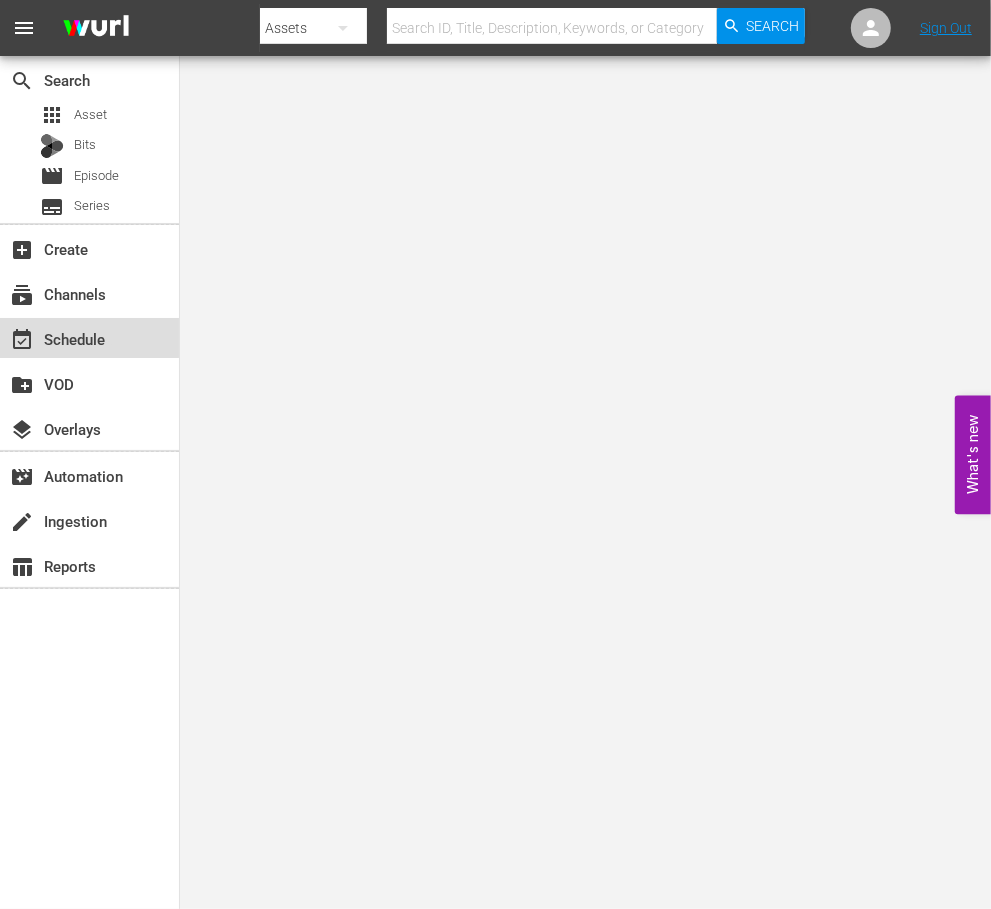 click on "event_available   Schedule" at bounding box center [56, 336] 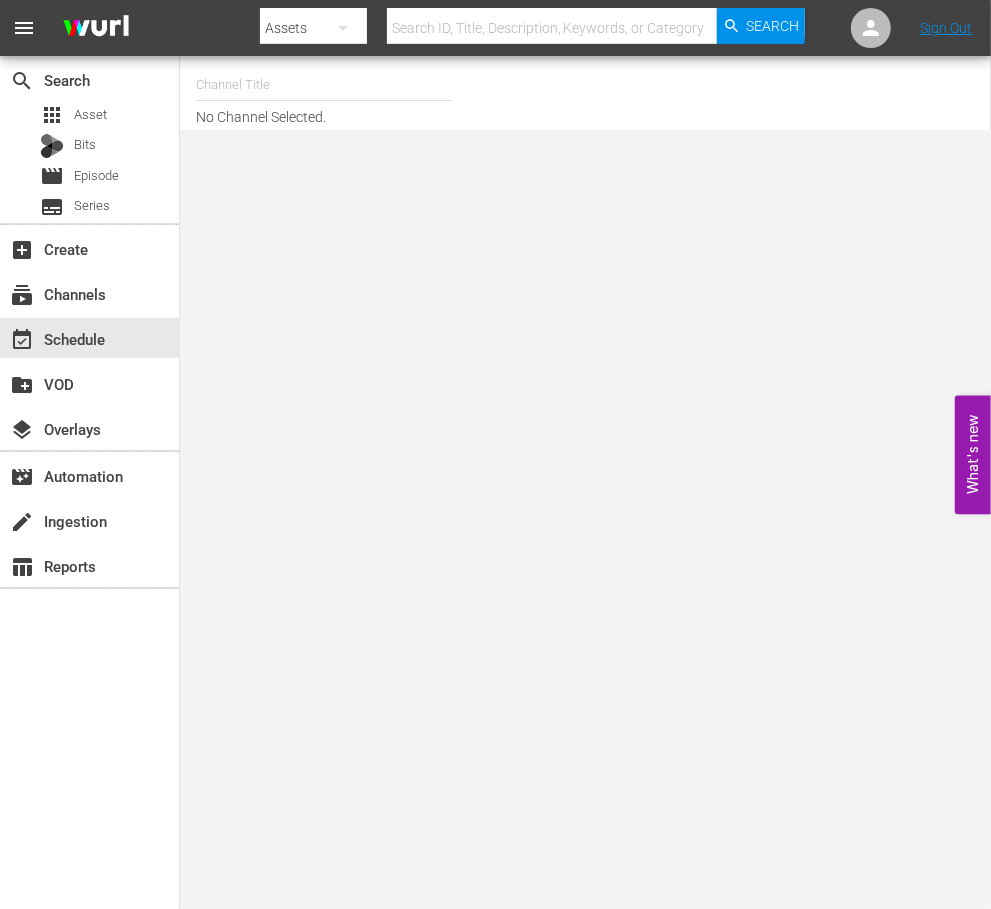click at bounding box center (324, 85) 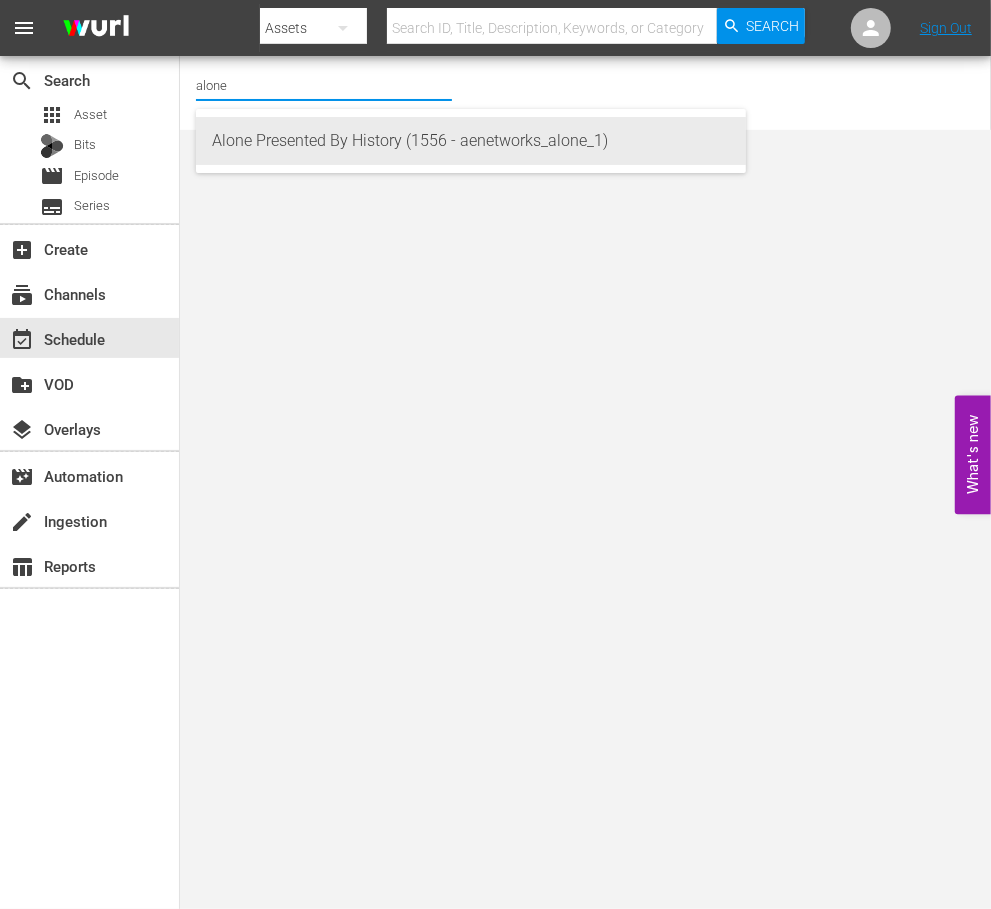 click on "Alone Presented By History (1556 - aenetworks_alone_1)" at bounding box center [471, 141] 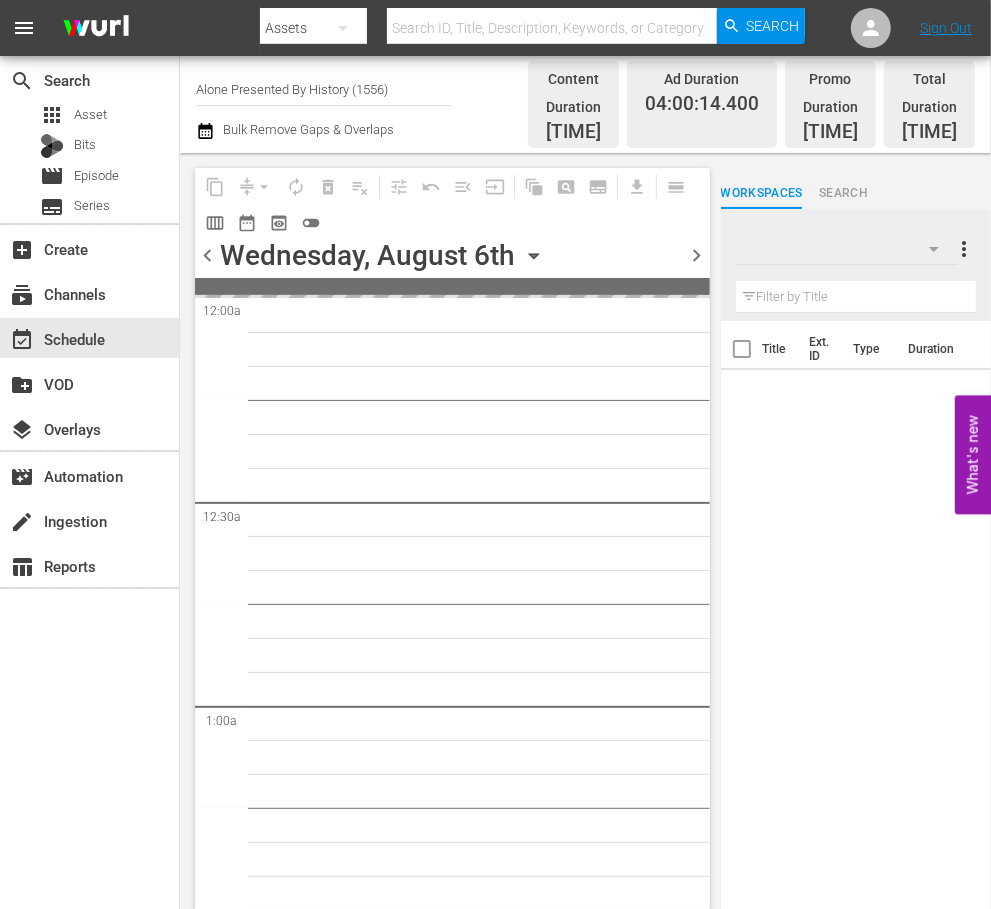 click 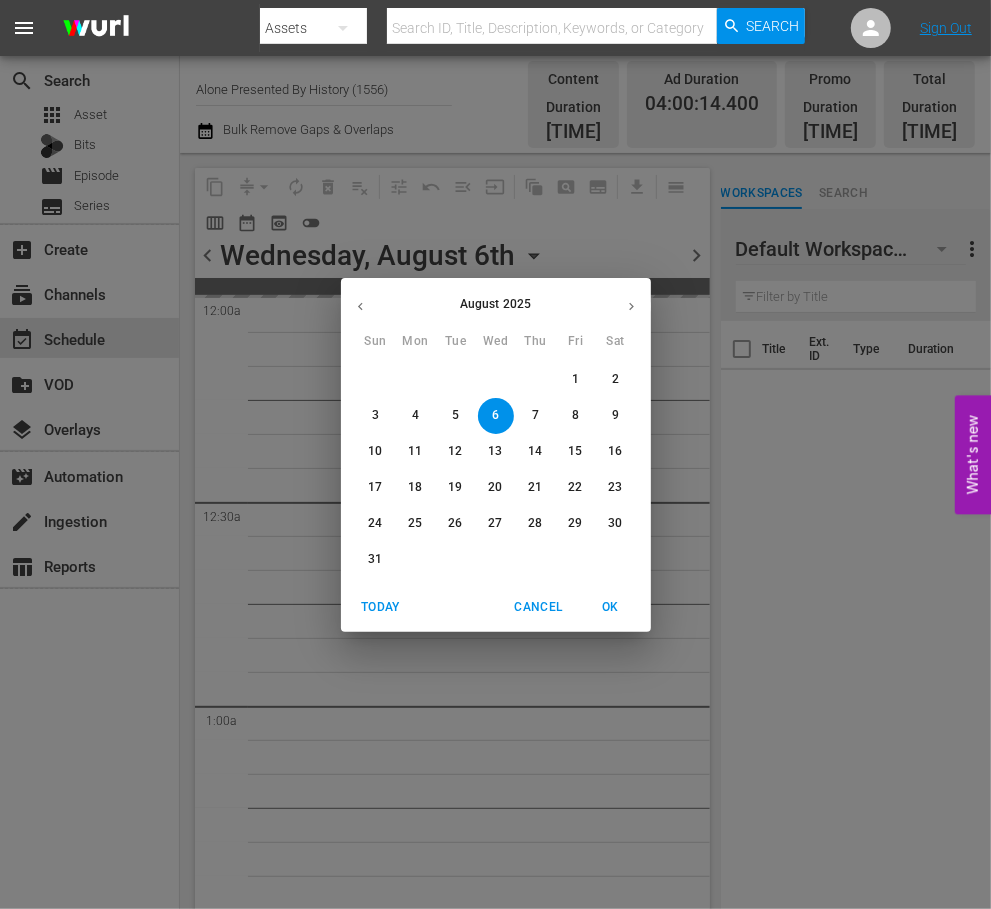 click on "13" at bounding box center (495, 451) 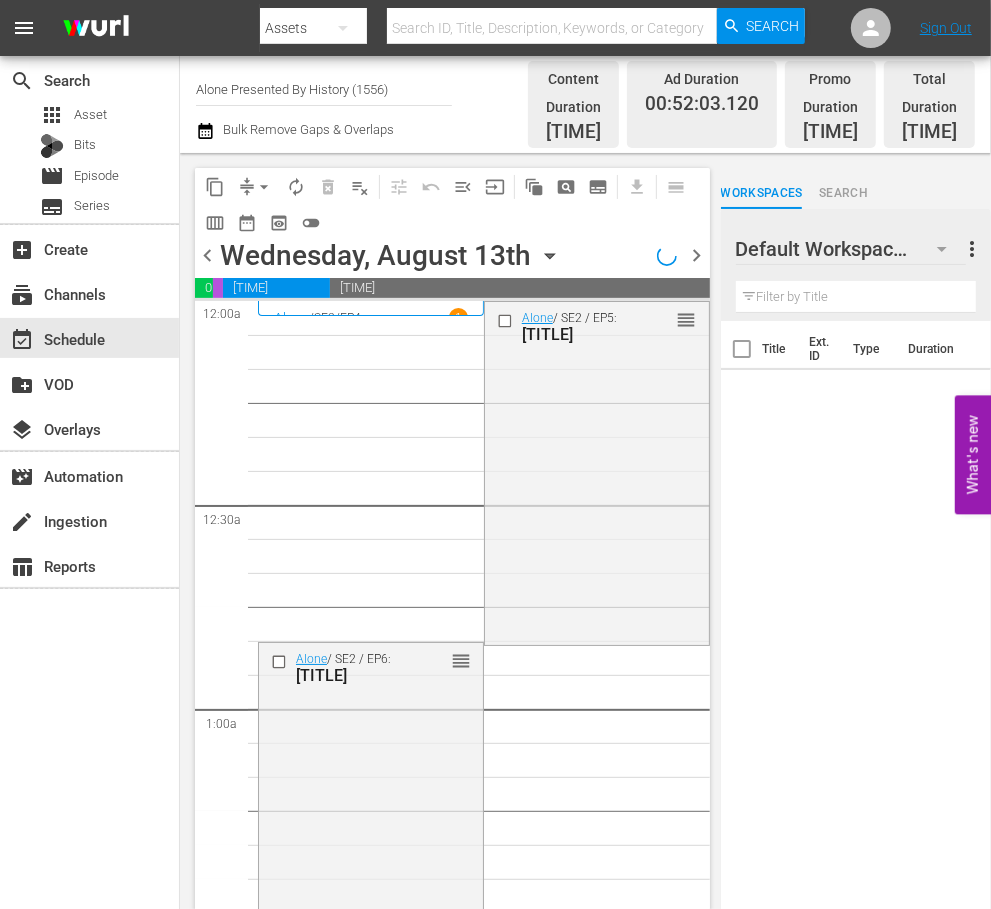 click on "Alone  / SE2 / EP5:
Storm Rising reorder" at bounding box center (597, 471) 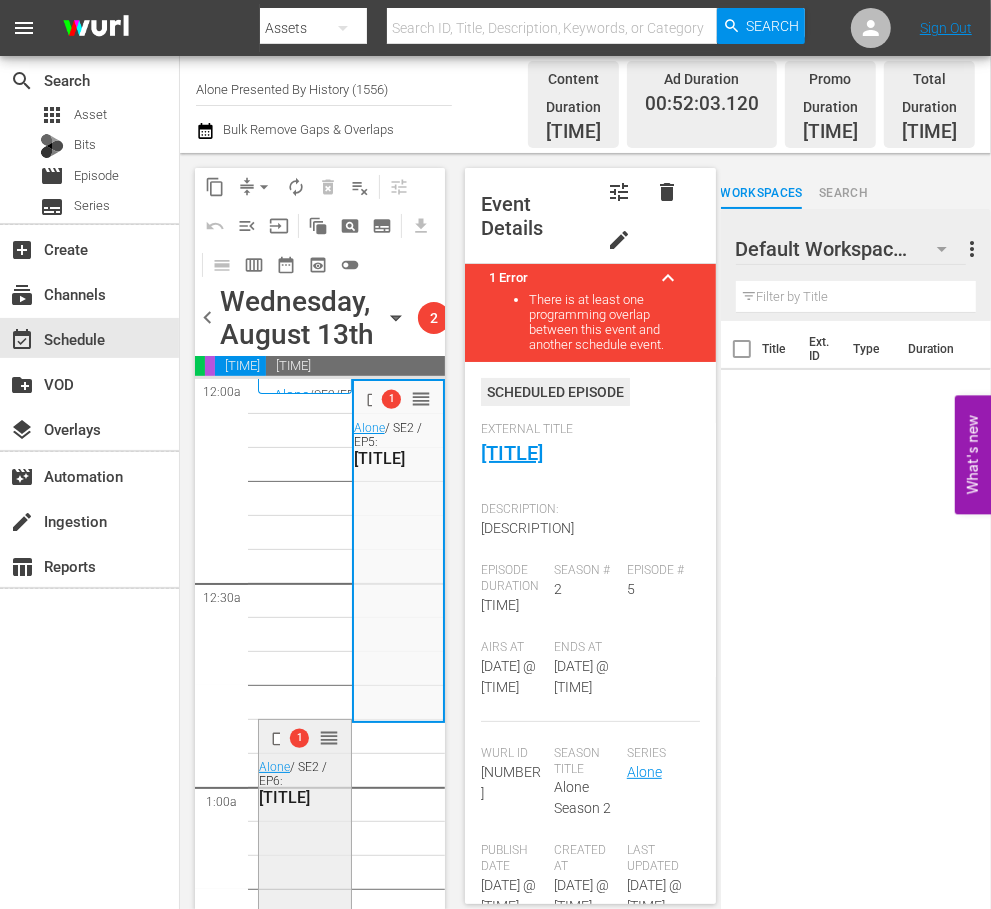 click on "Alone  / SE2 / EP6:
Adrift" at bounding box center [302, 783] 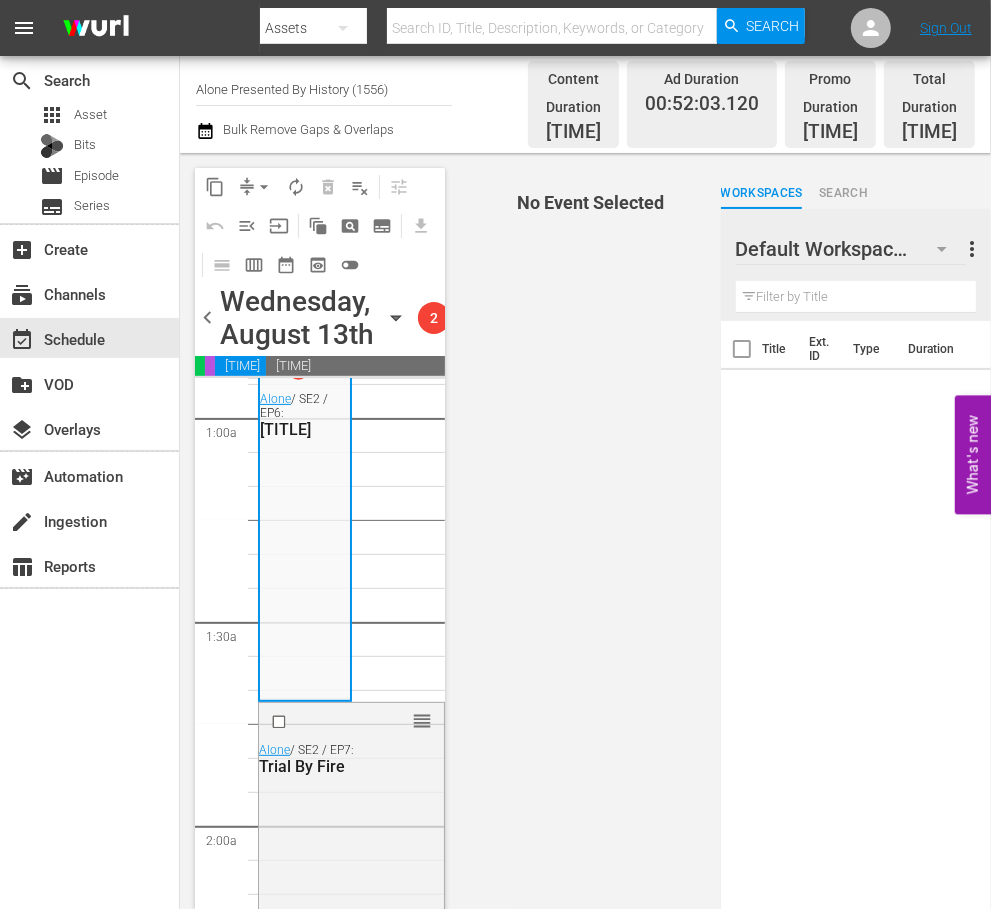 scroll, scrollTop: 375, scrollLeft: 0, axis: vertical 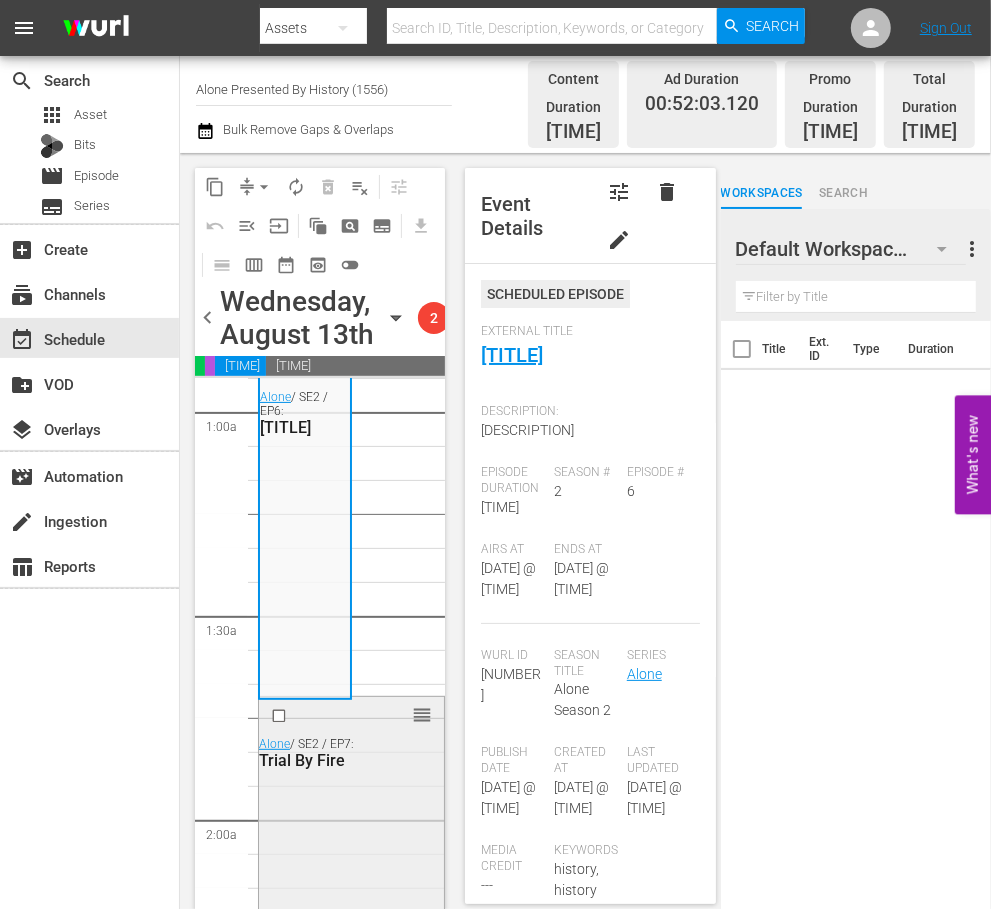 click on "reorder Alone  / SE2 / EP7:
Trial By Fire" at bounding box center (351, 864) 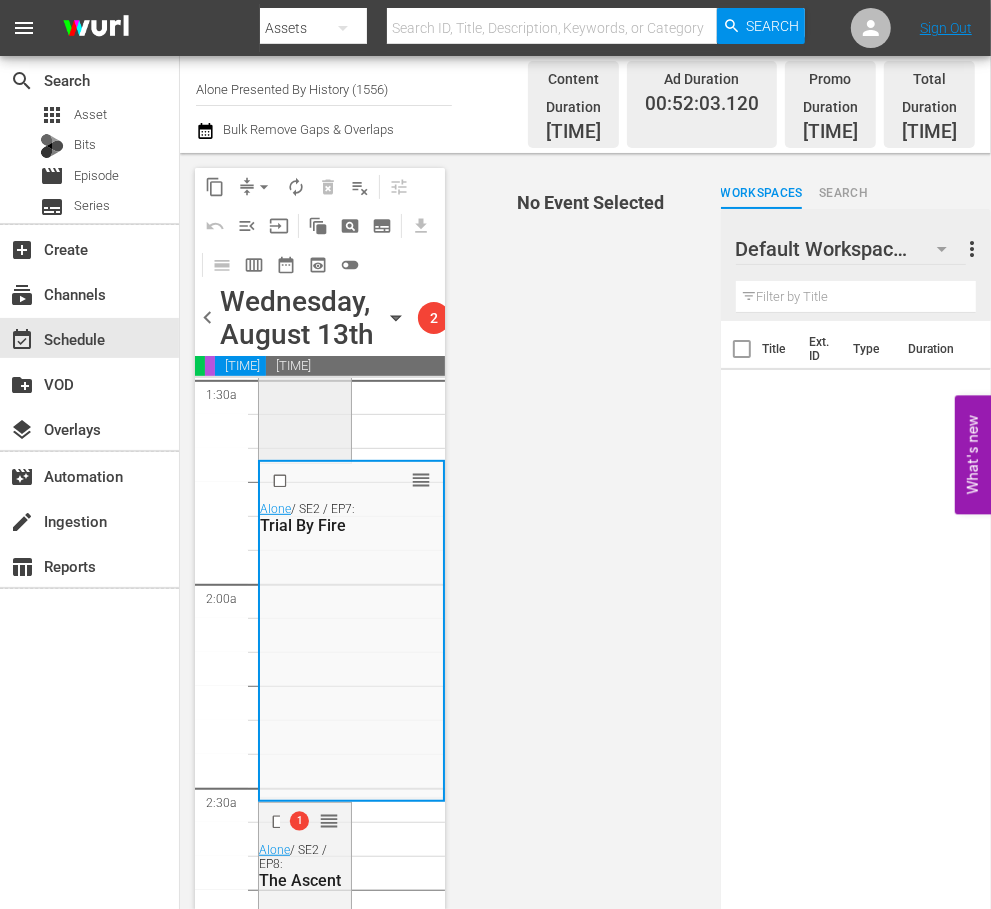scroll, scrollTop: 625, scrollLeft: 0, axis: vertical 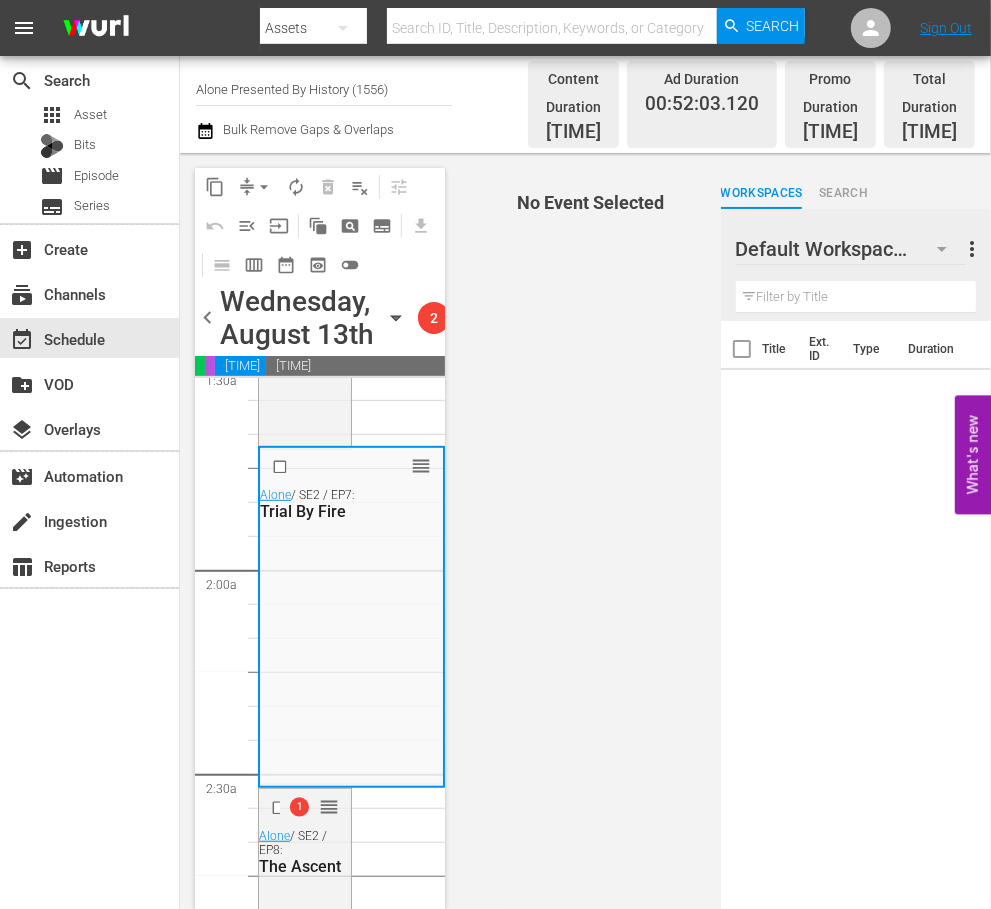 click on "reorder Alone  / SE2 / EP7:
Trial By Fire" at bounding box center [351, 615] 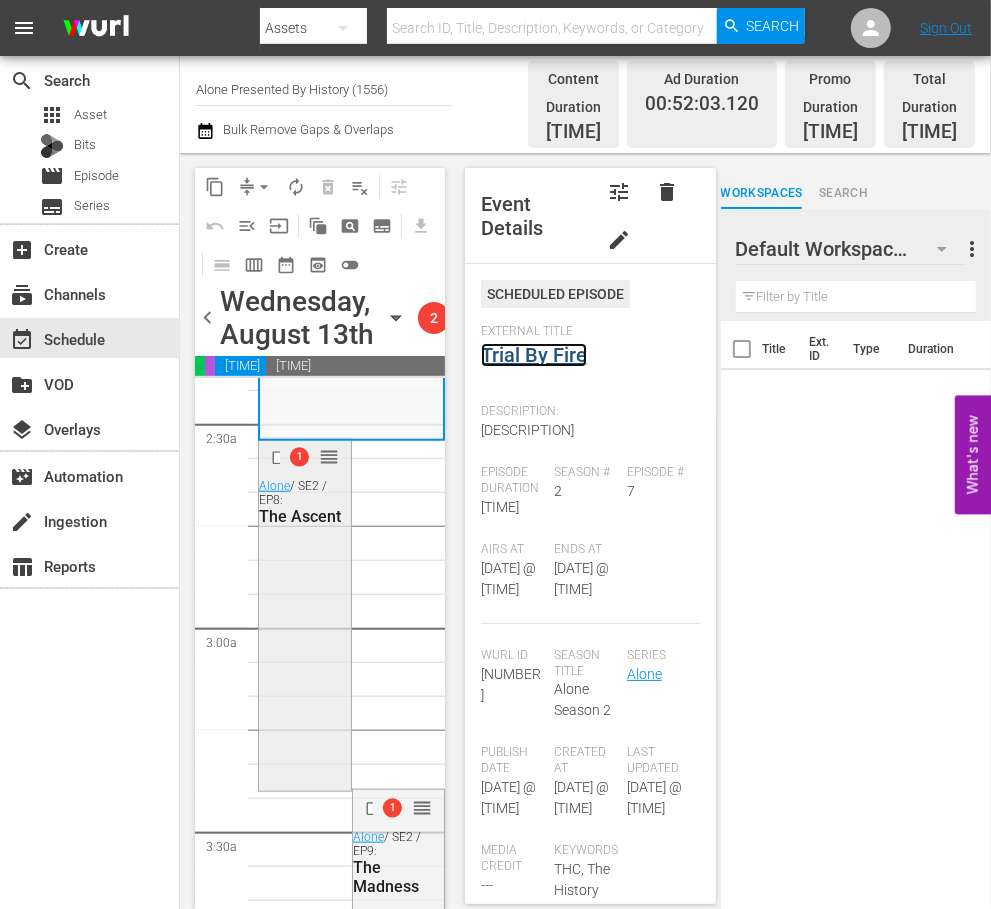 scroll, scrollTop: 1000, scrollLeft: 0, axis: vertical 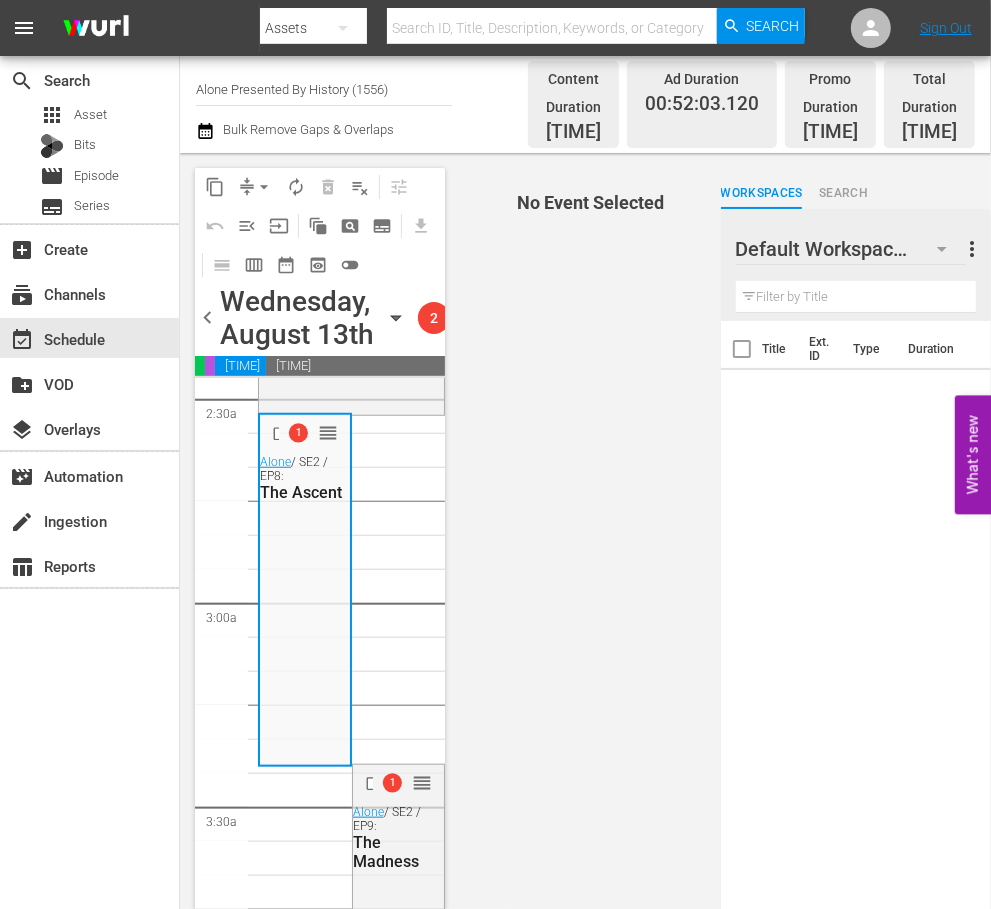 click on "1 reorder Alone  / SE2 / EP8:
The Ascent" at bounding box center [305, 589] 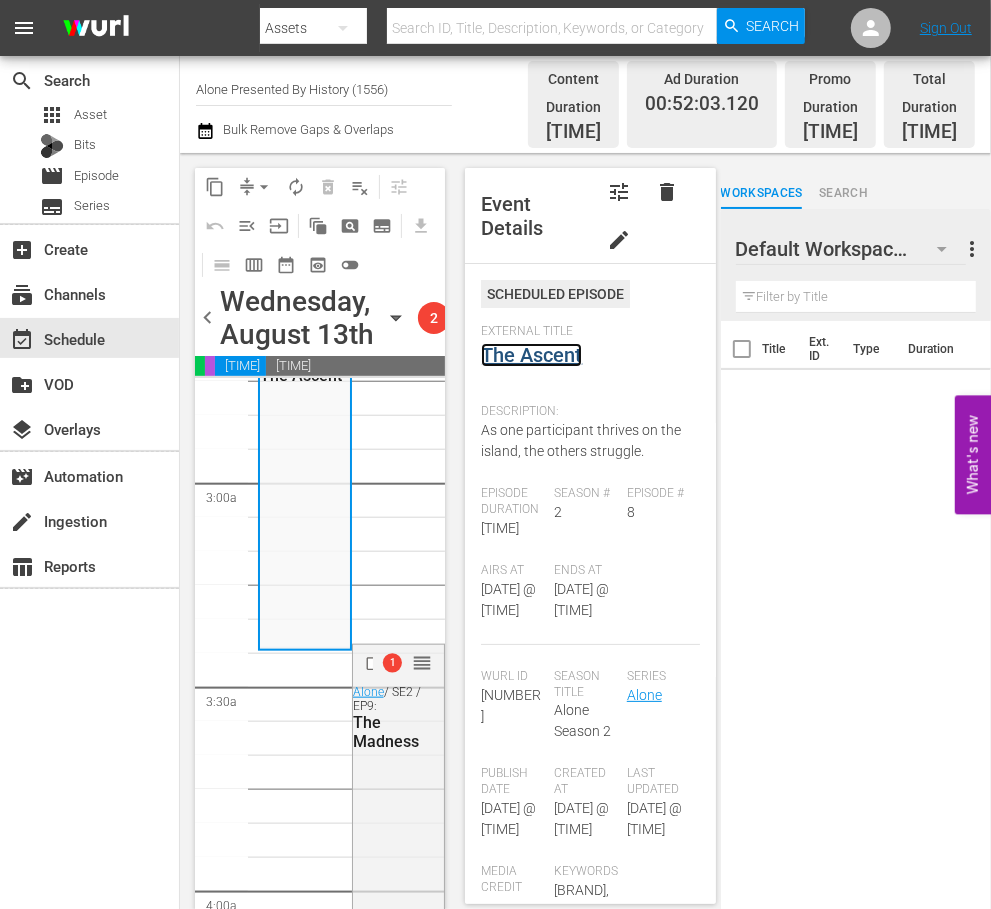 scroll, scrollTop: 1250, scrollLeft: 0, axis: vertical 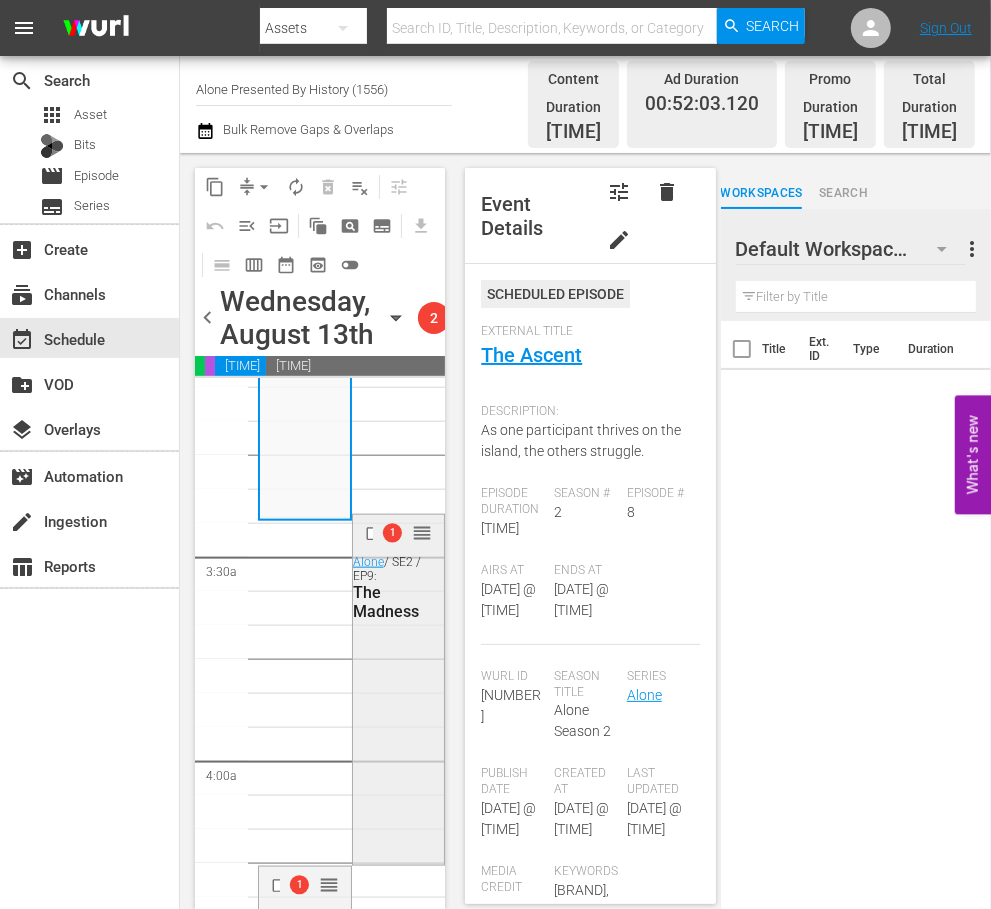 click on "1 reorder Alone  / SE2 / EP9:
The Madness" at bounding box center [399, 687] 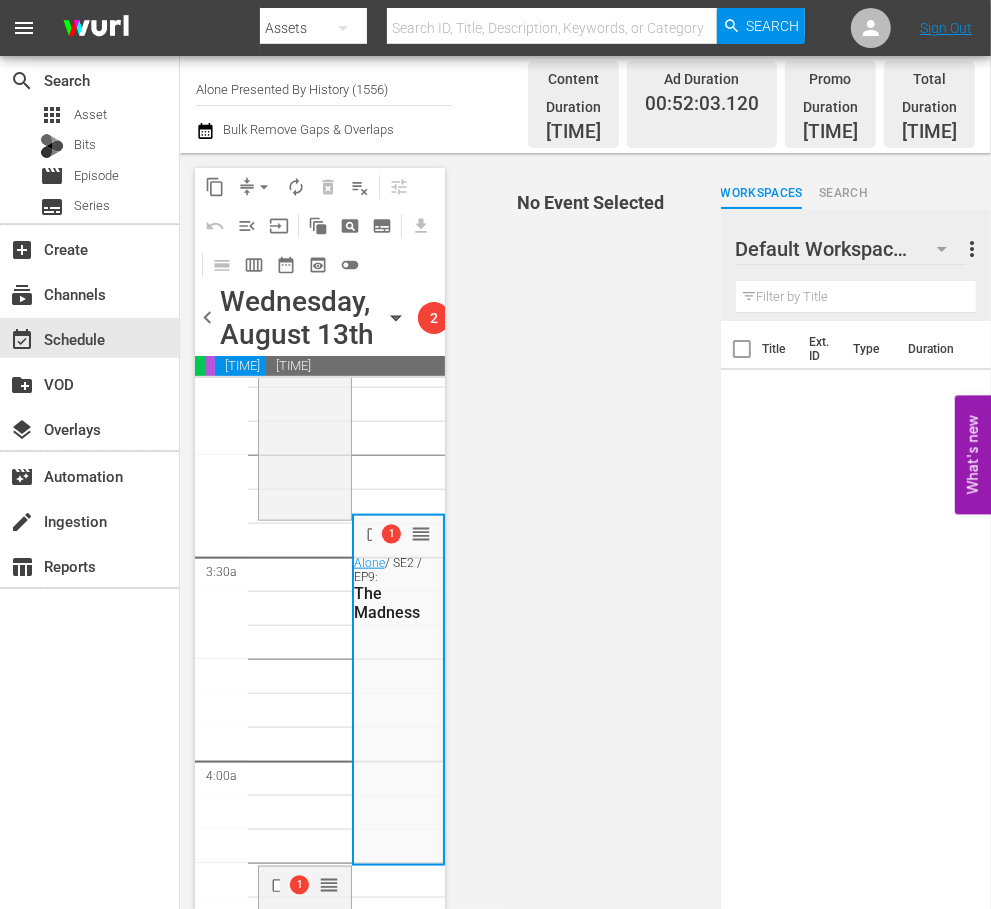 click on "1 reorder Alone  / SE2 / EP9:
The Madness" at bounding box center [399, 688] 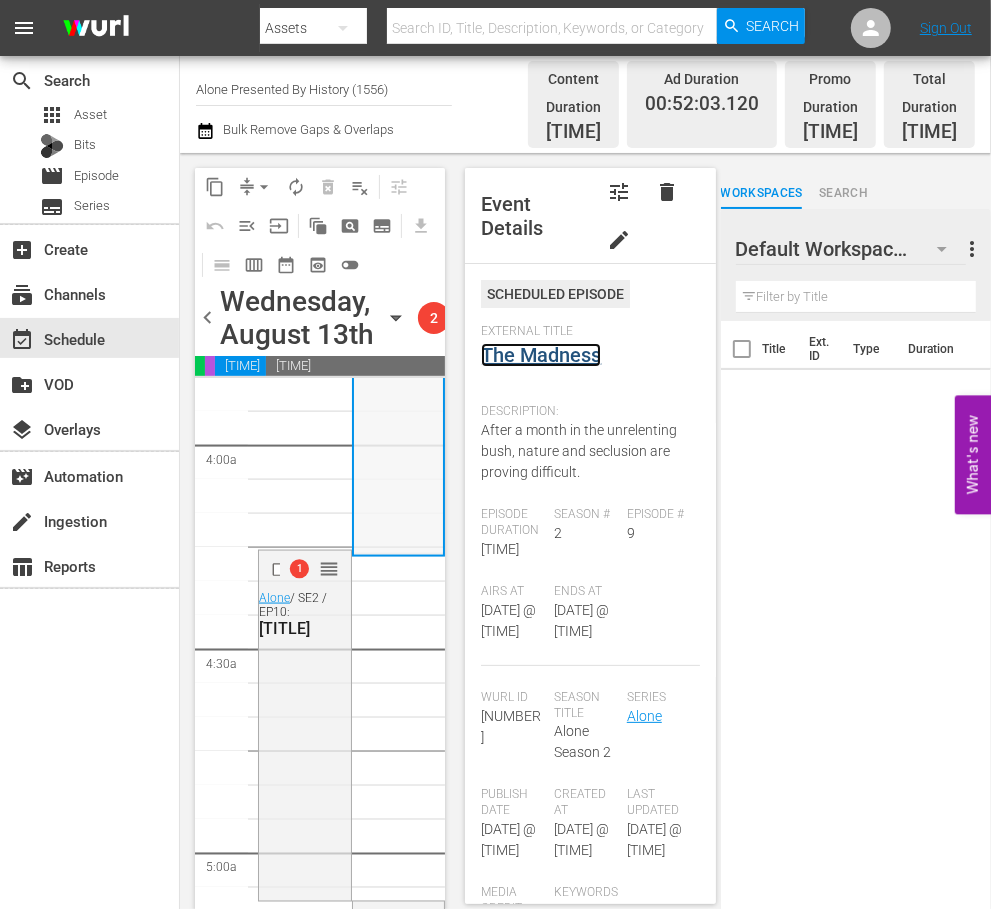 scroll, scrollTop: 1625, scrollLeft: 0, axis: vertical 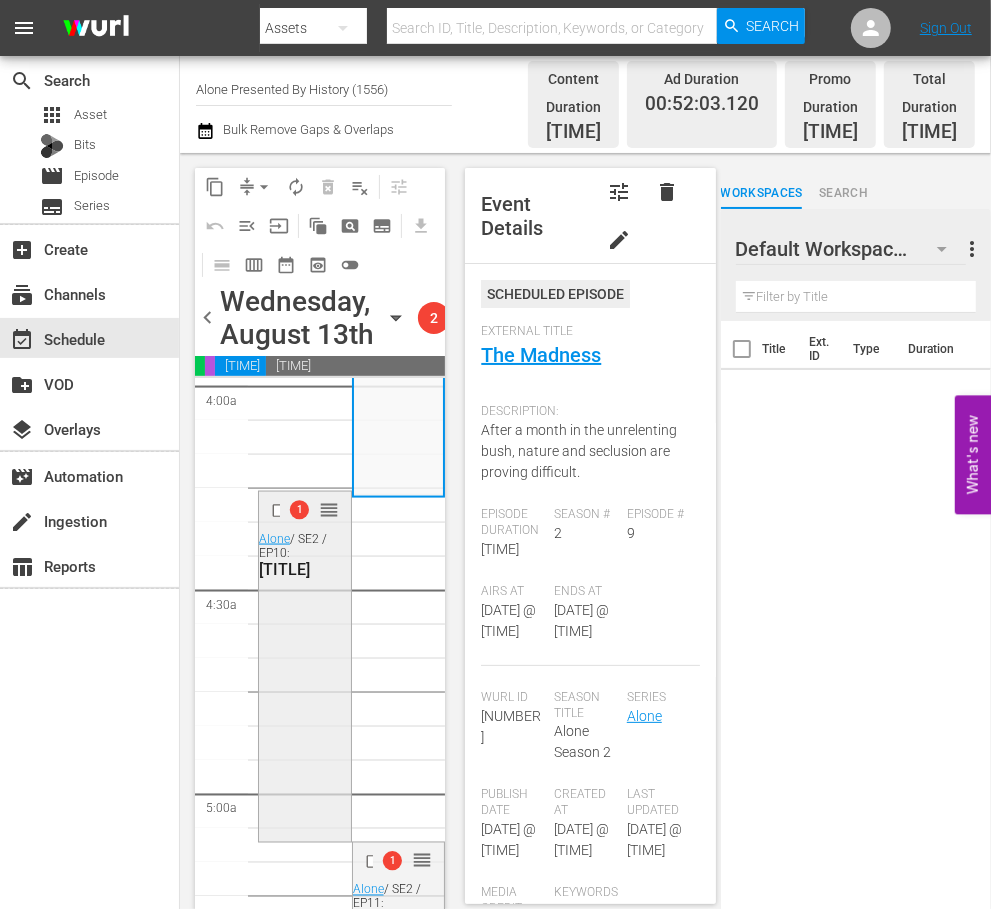 click on "1 reorder Alone  / SE2 / EP10:
The Gamble" at bounding box center [305, 665] 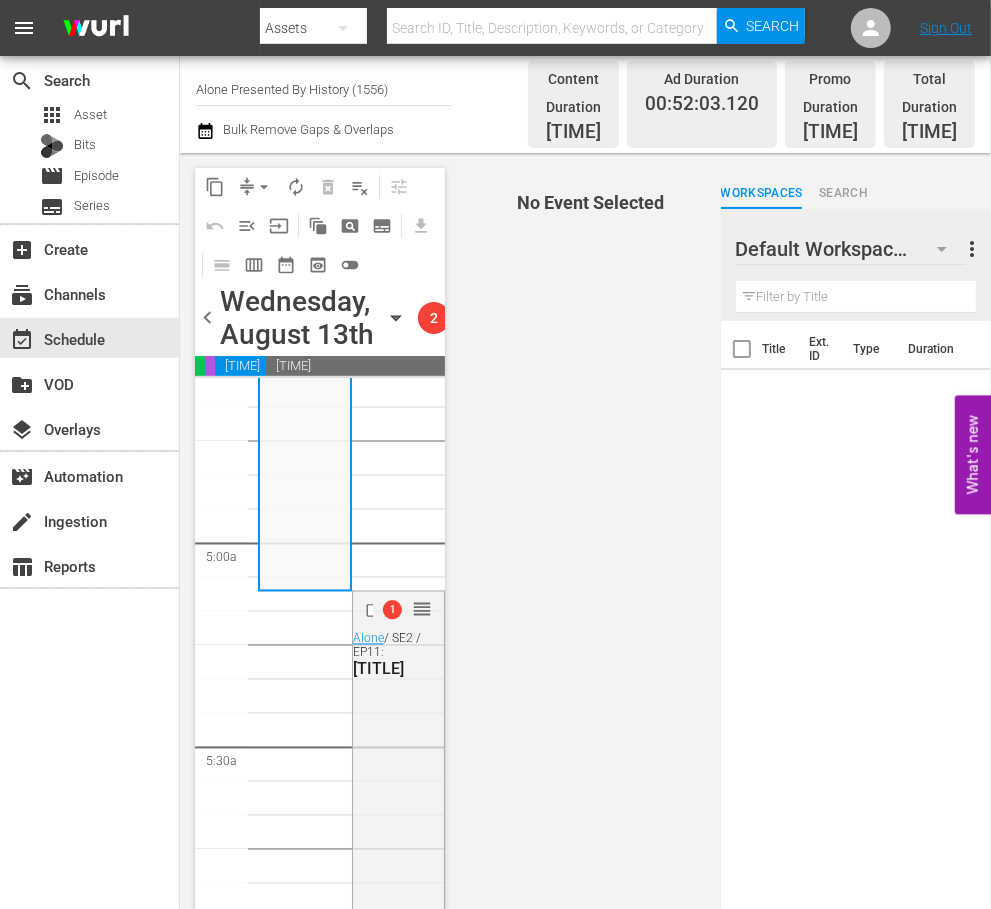 scroll, scrollTop: 1875, scrollLeft: 0, axis: vertical 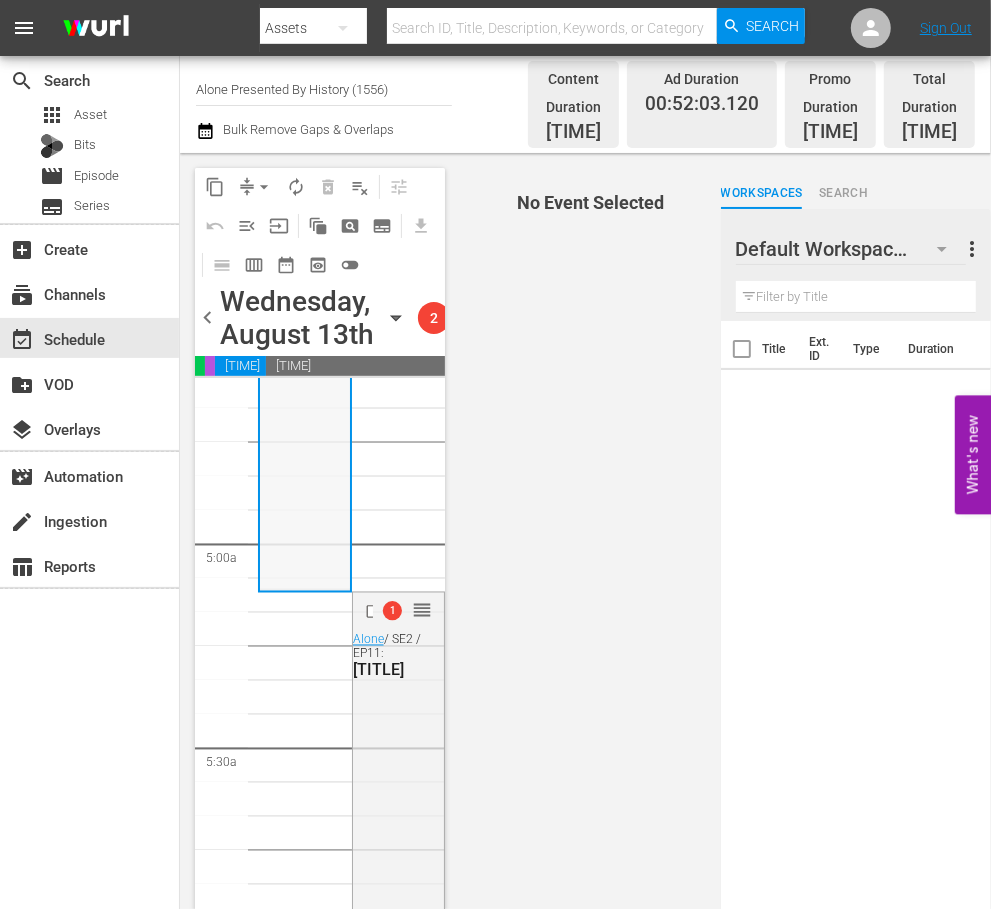 click on "1 reorder Alone  / SE2 / EP10:
The Gamble" at bounding box center (305, 416) 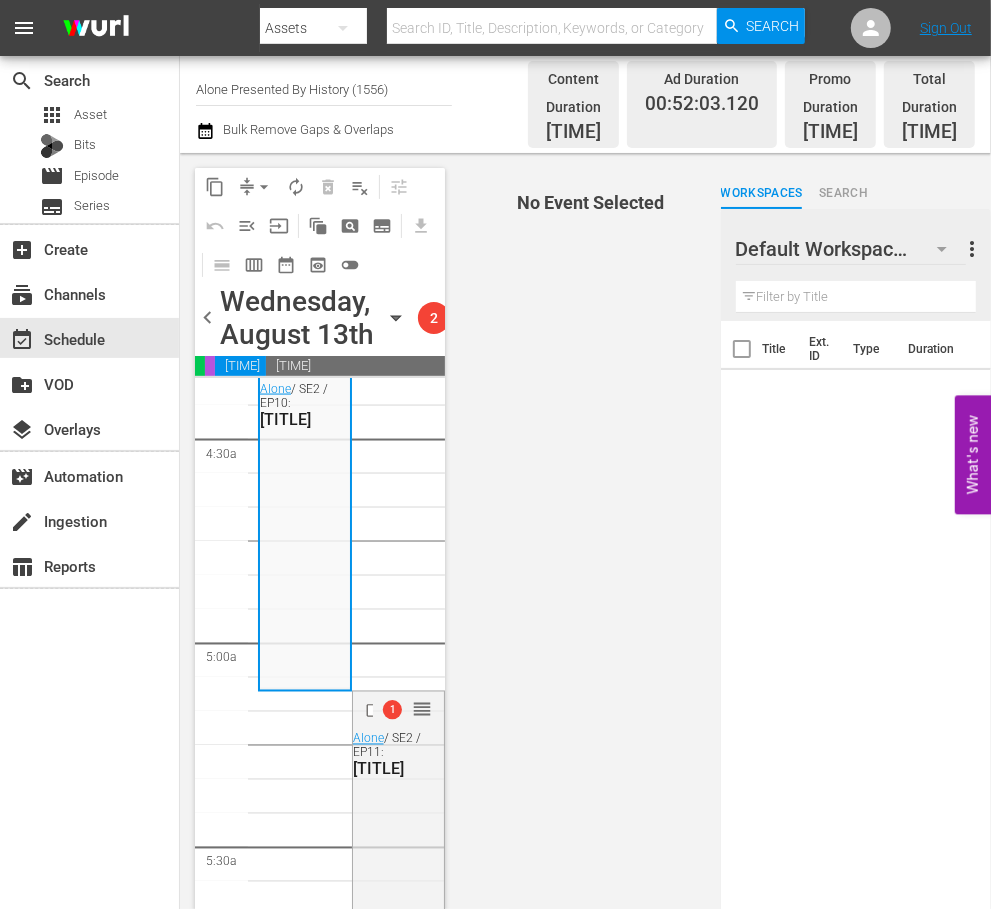 scroll, scrollTop: 1750, scrollLeft: 0, axis: vertical 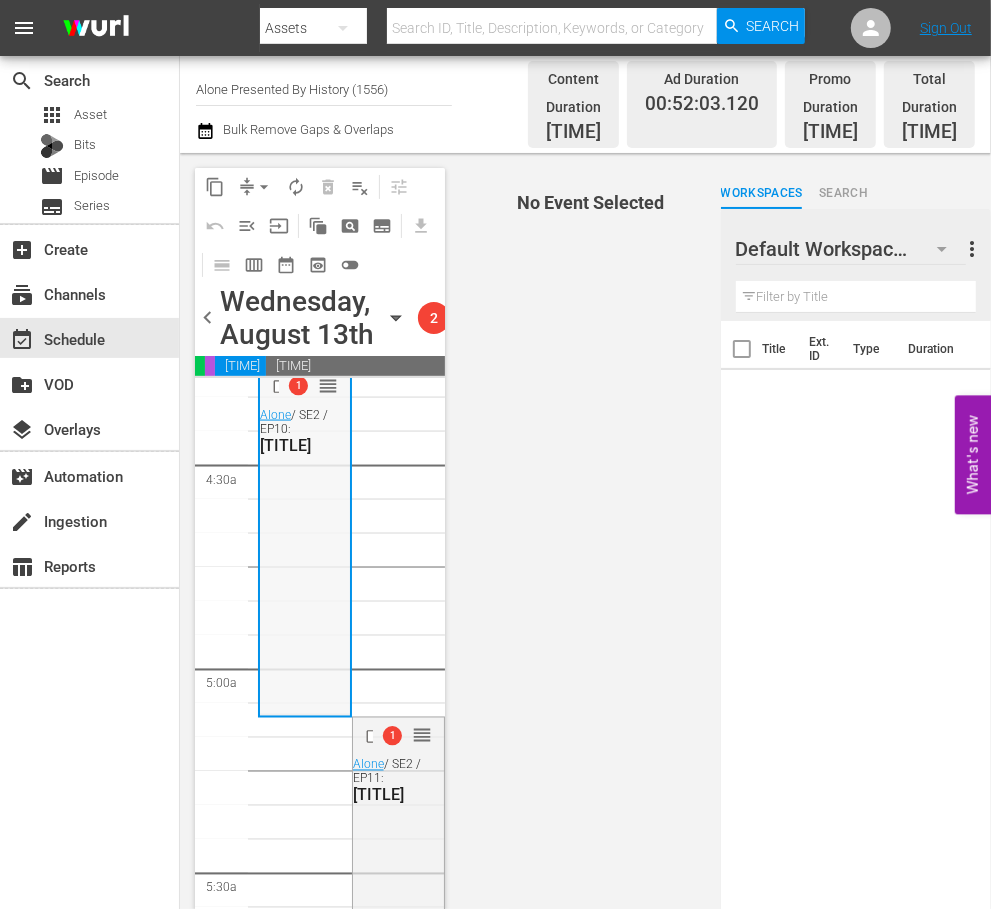 click on "1 reorder Alone  / SE2 / EP10:
The Gamble" at bounding box center (305, 541) 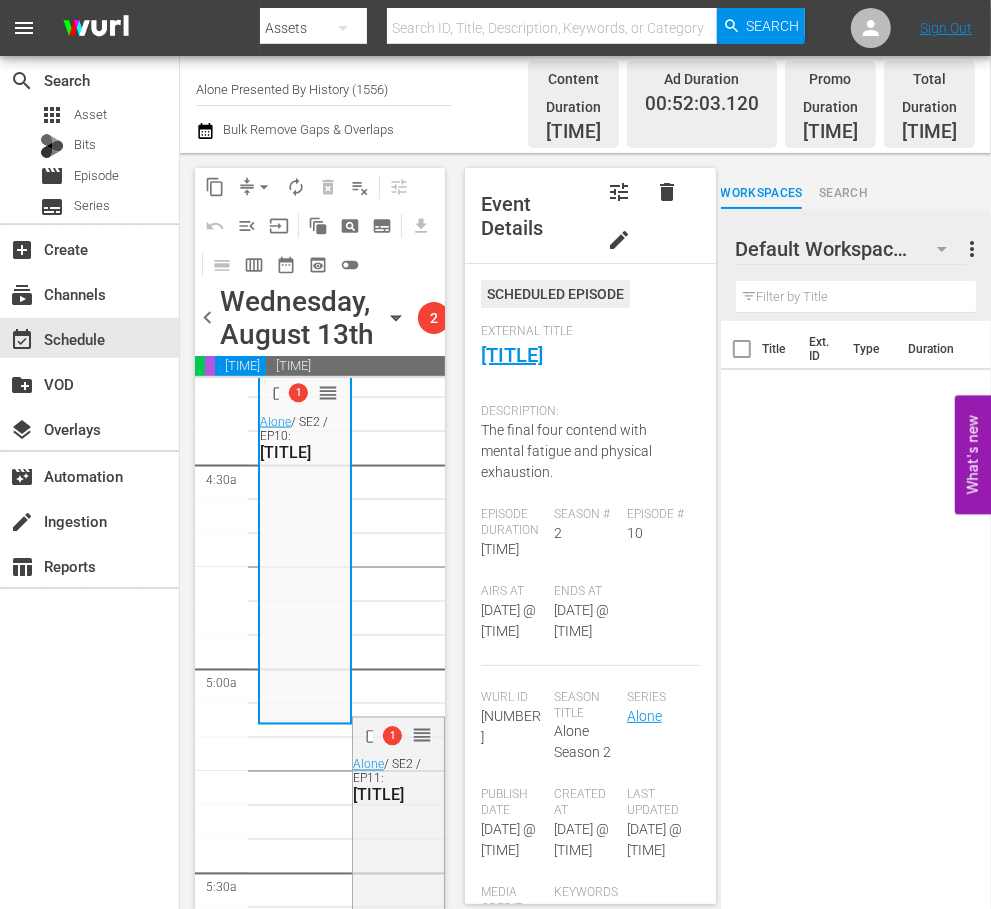 click on "1 reorder Alone  / SE2 / EP11:
Winter's Fury" at bounding box center [399, 890] 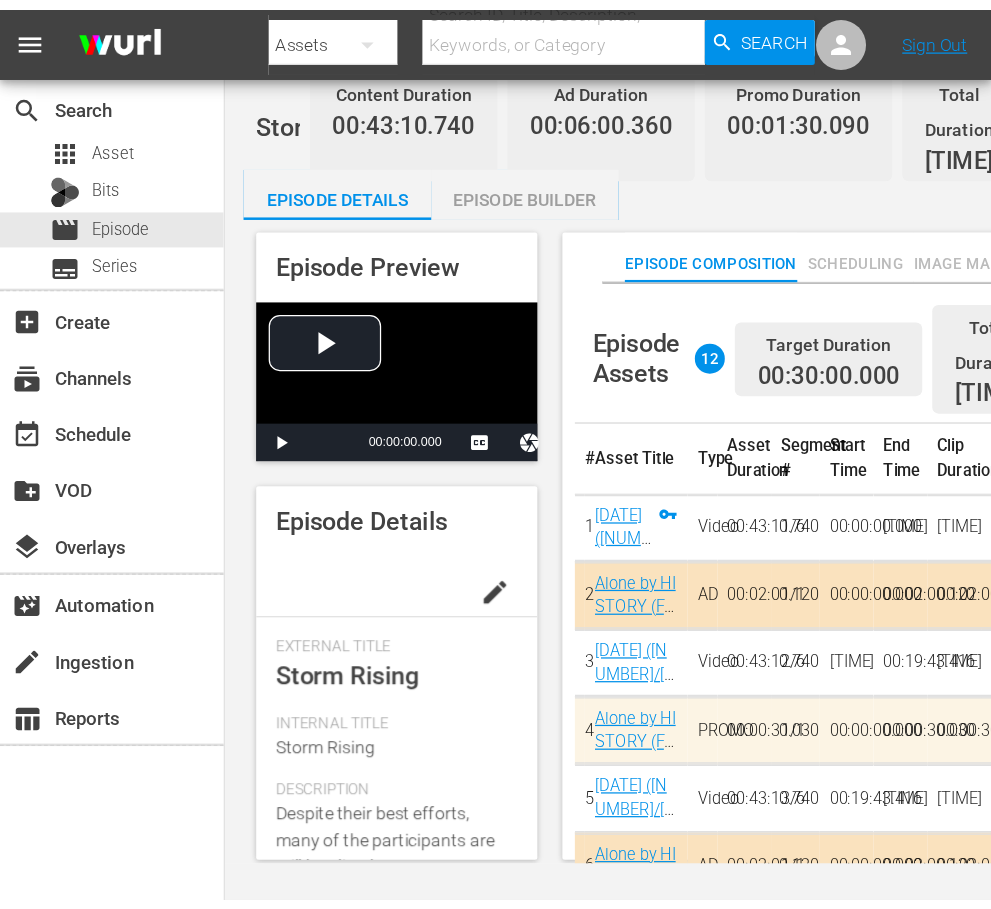 scroll, scrollTop: 0, scrollLeft: 0, axis: both 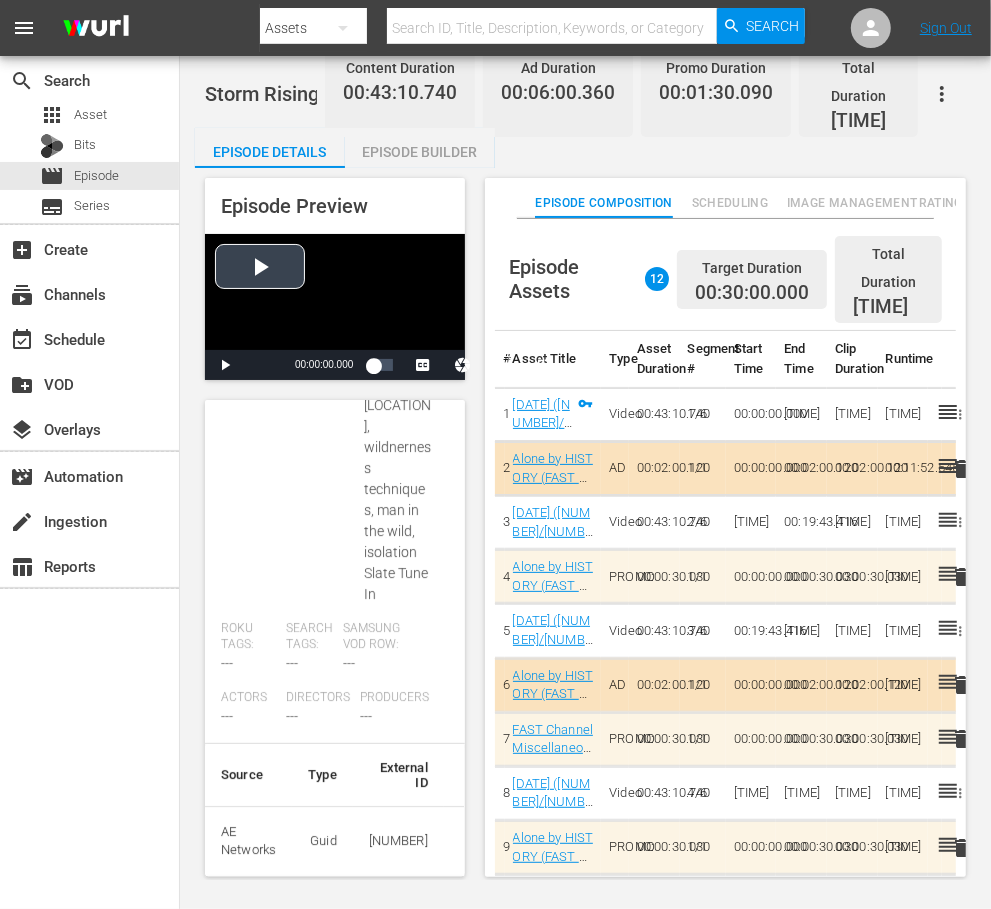 drag, startPoint x: 554, startPoint y: 375, endPoint x: 1313, endPoint y: 526, distance: 773.8747 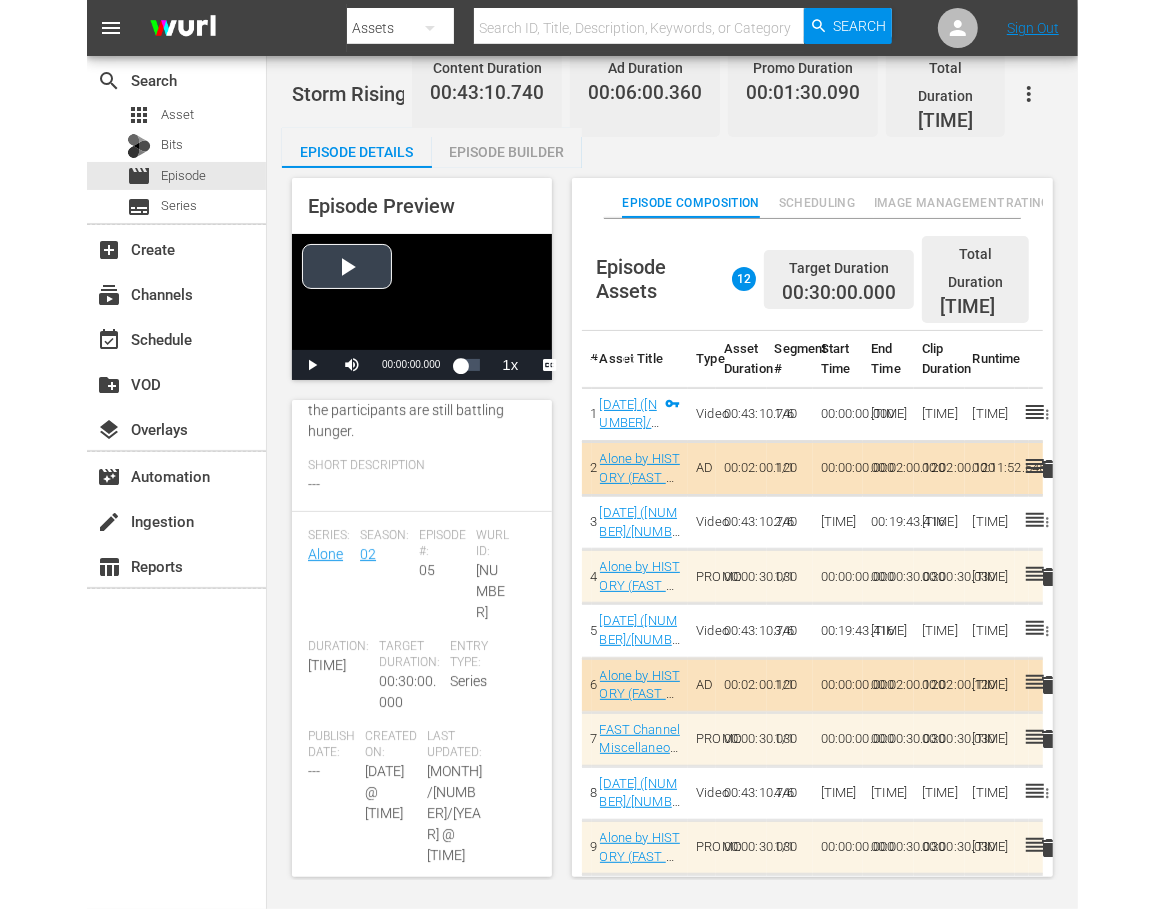 scroll, scrollTop: 1225, scrollLeft: 0, axis: vertical 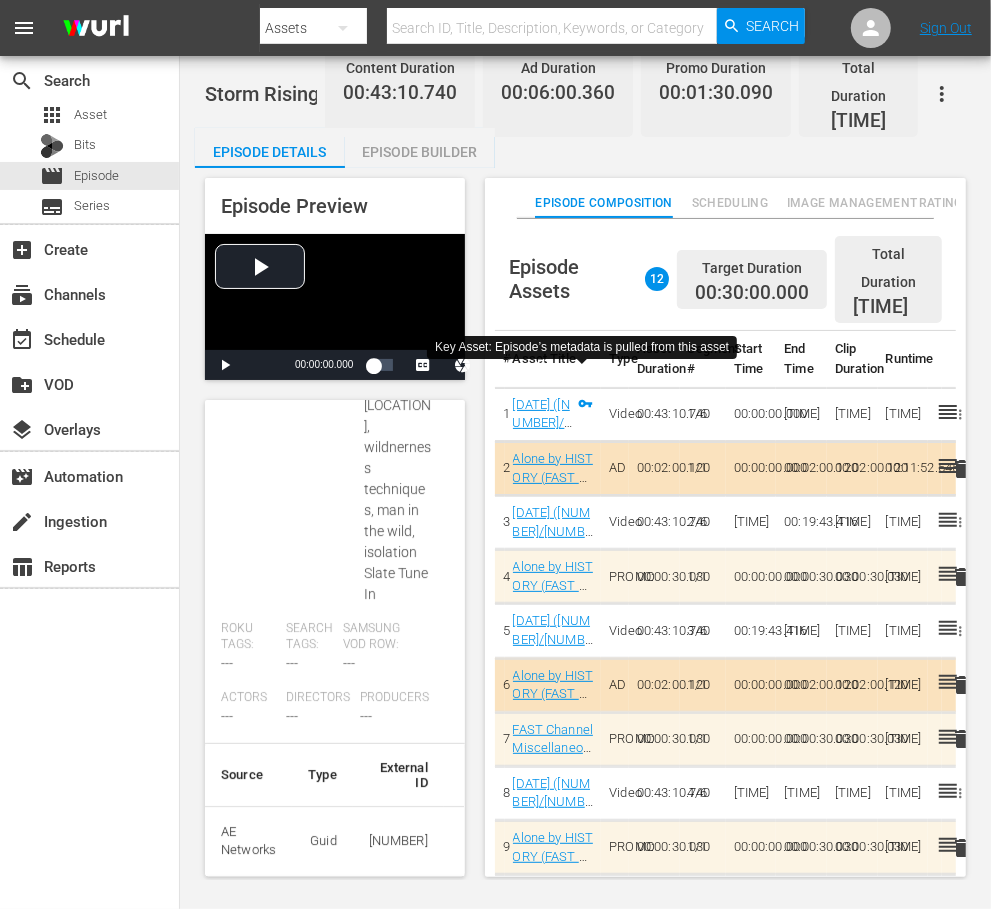 click 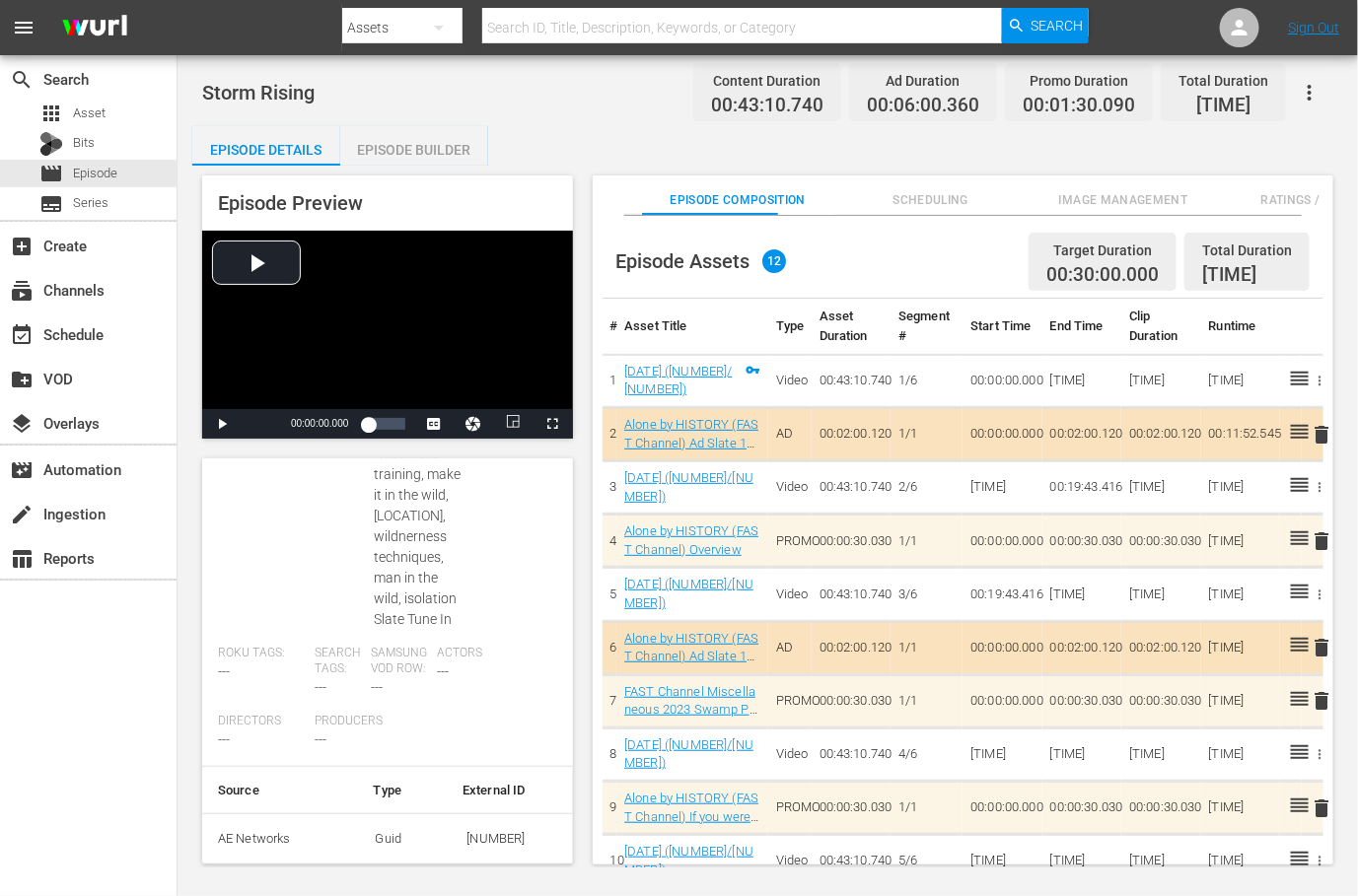 scroll, scrollTop: 846, scrollLeft: 0, axis: vertical 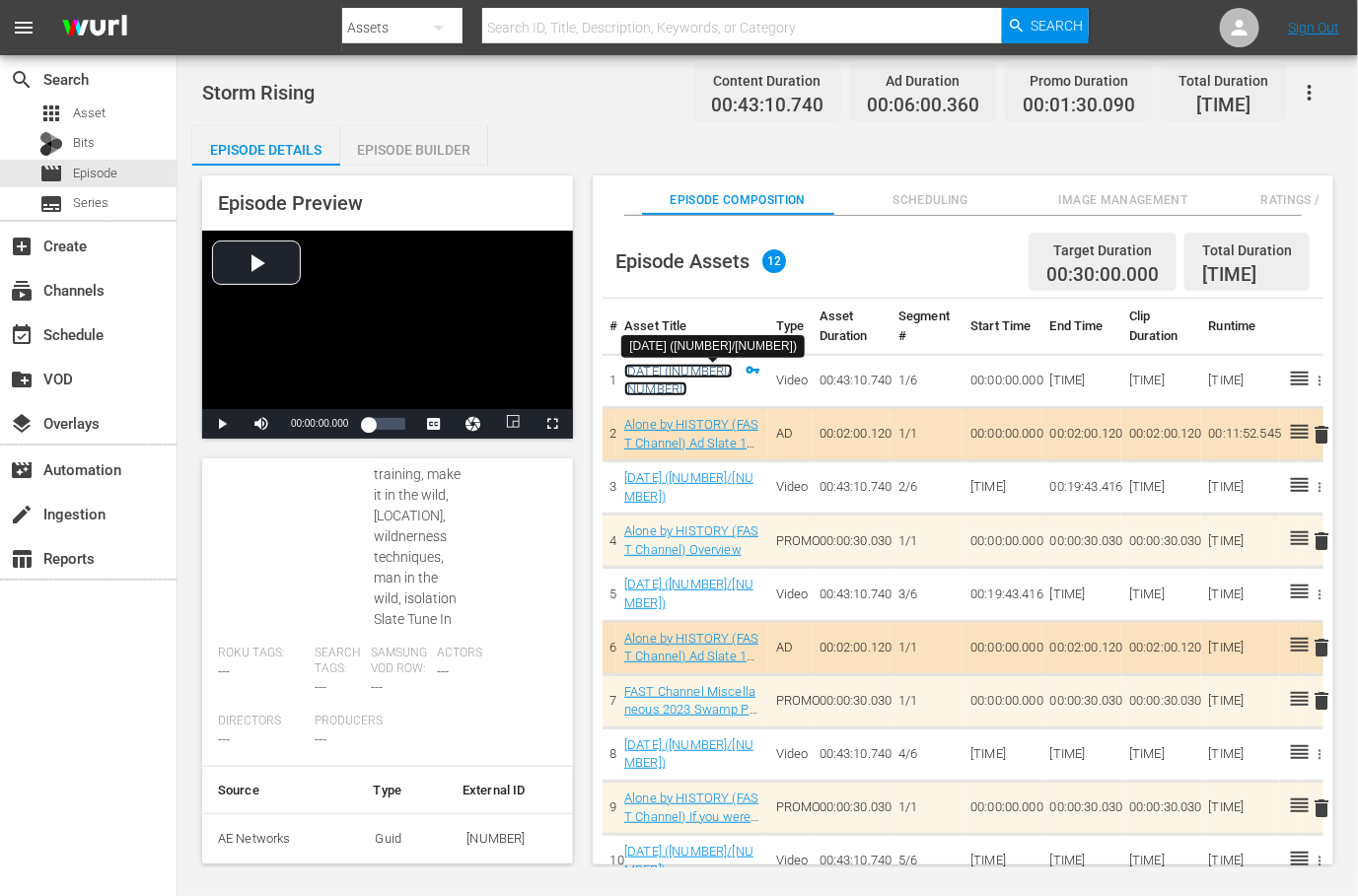 click on "Storm Rising (1/6)" at bounding box center [678, 380] 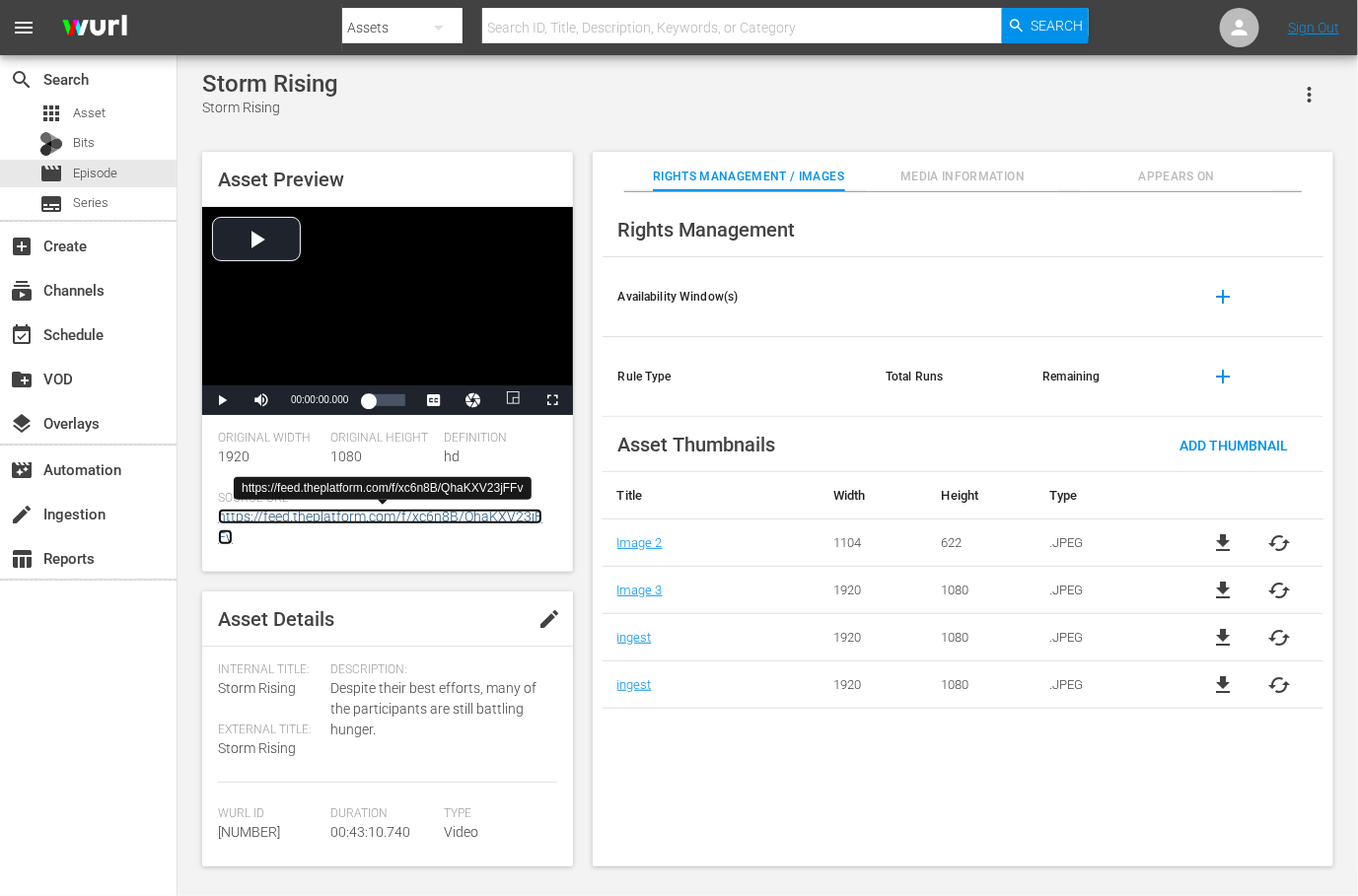 click on "https://feed.theplatform.com/f/xc6n8B/QhaKXV23jFFv" at bounding box center [380, 526] 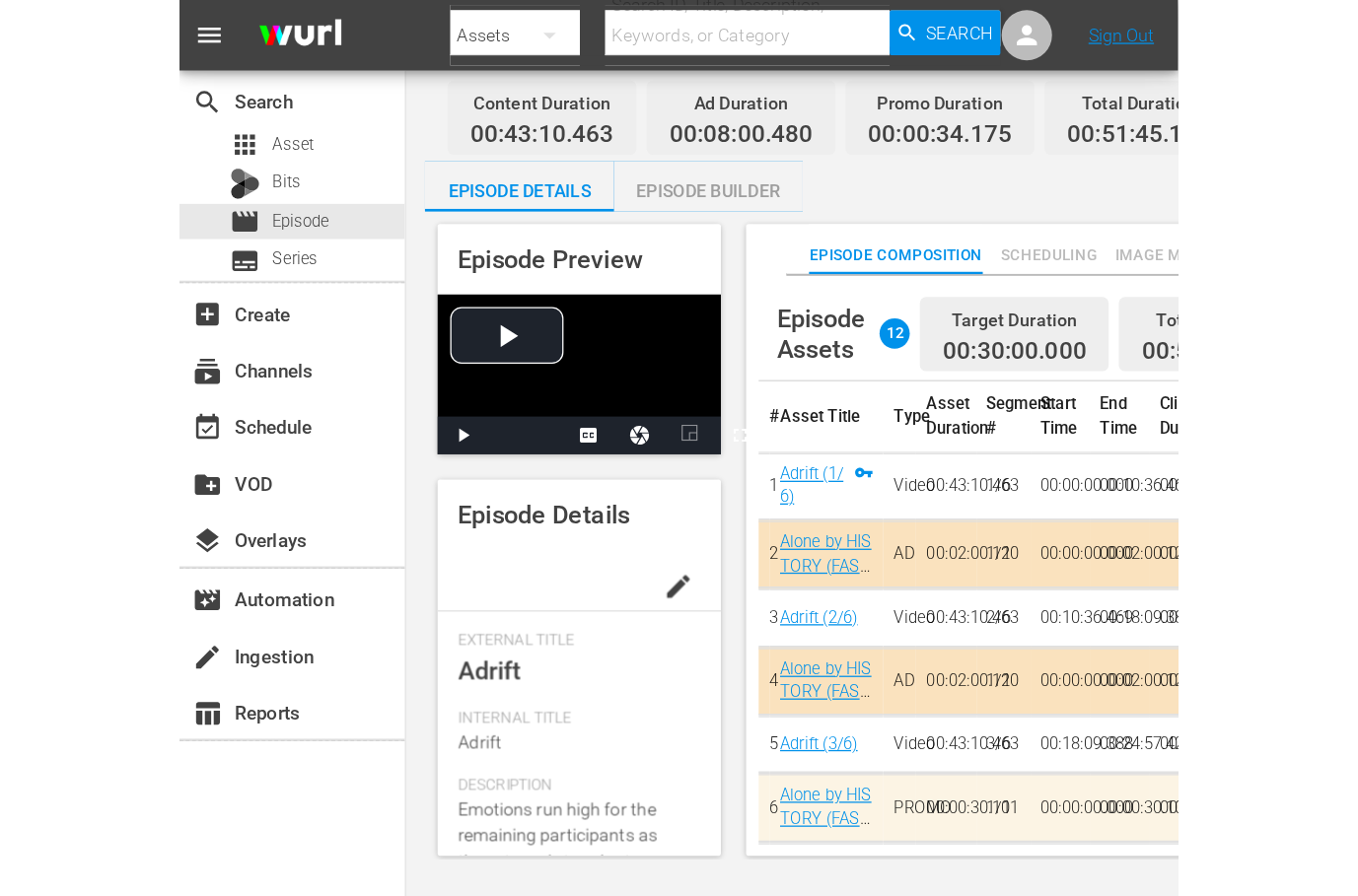 scroll, scrollTop: 0, scrollLeft: 0, axis: both 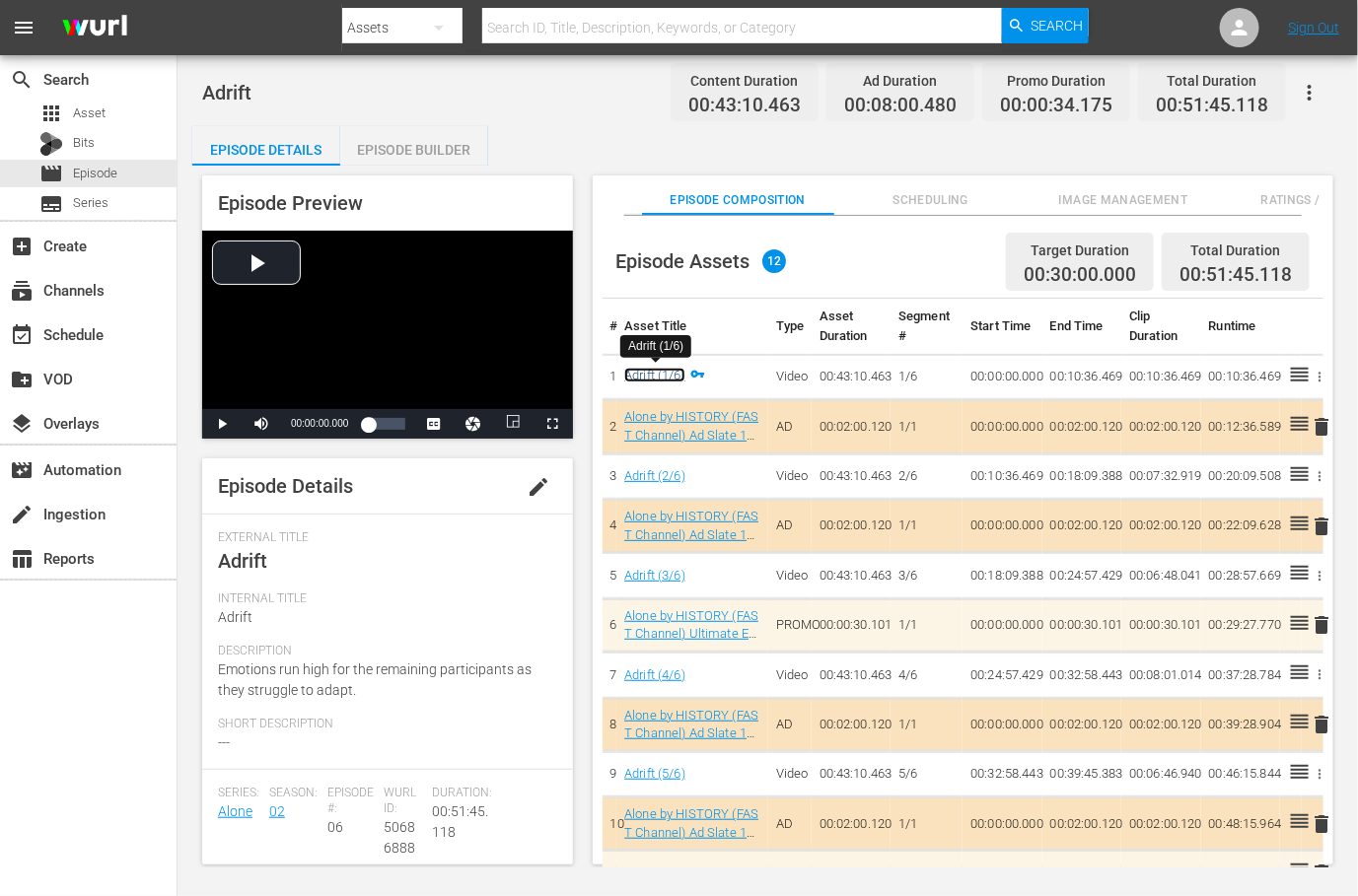 click on "Adrift (1/6)" at bounding box center (655, 375) 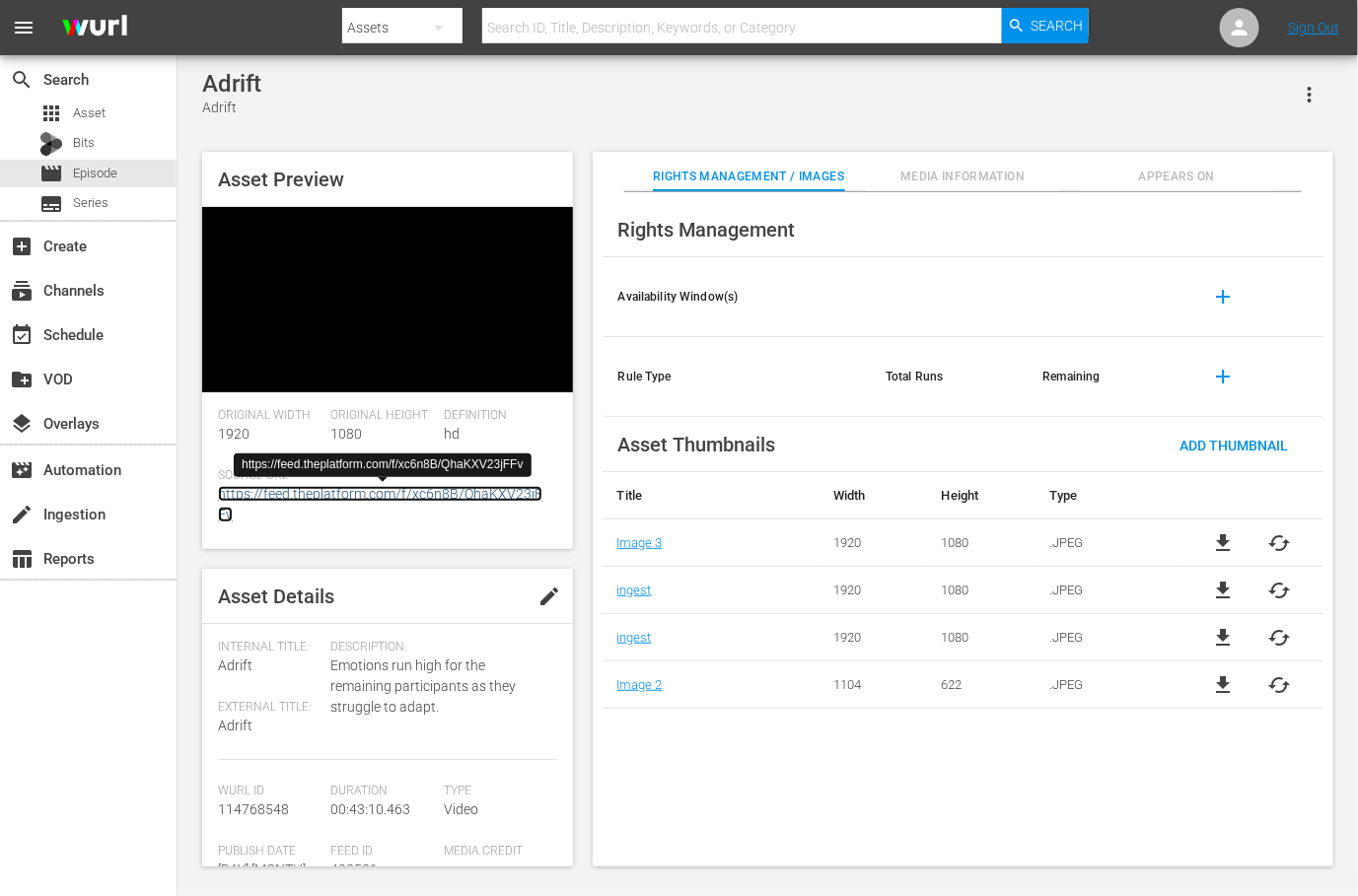 click on "https://feed.theplatform.com/f/xc6n8B/QhaKXV23jFFv" at bounding box center [380, 504] 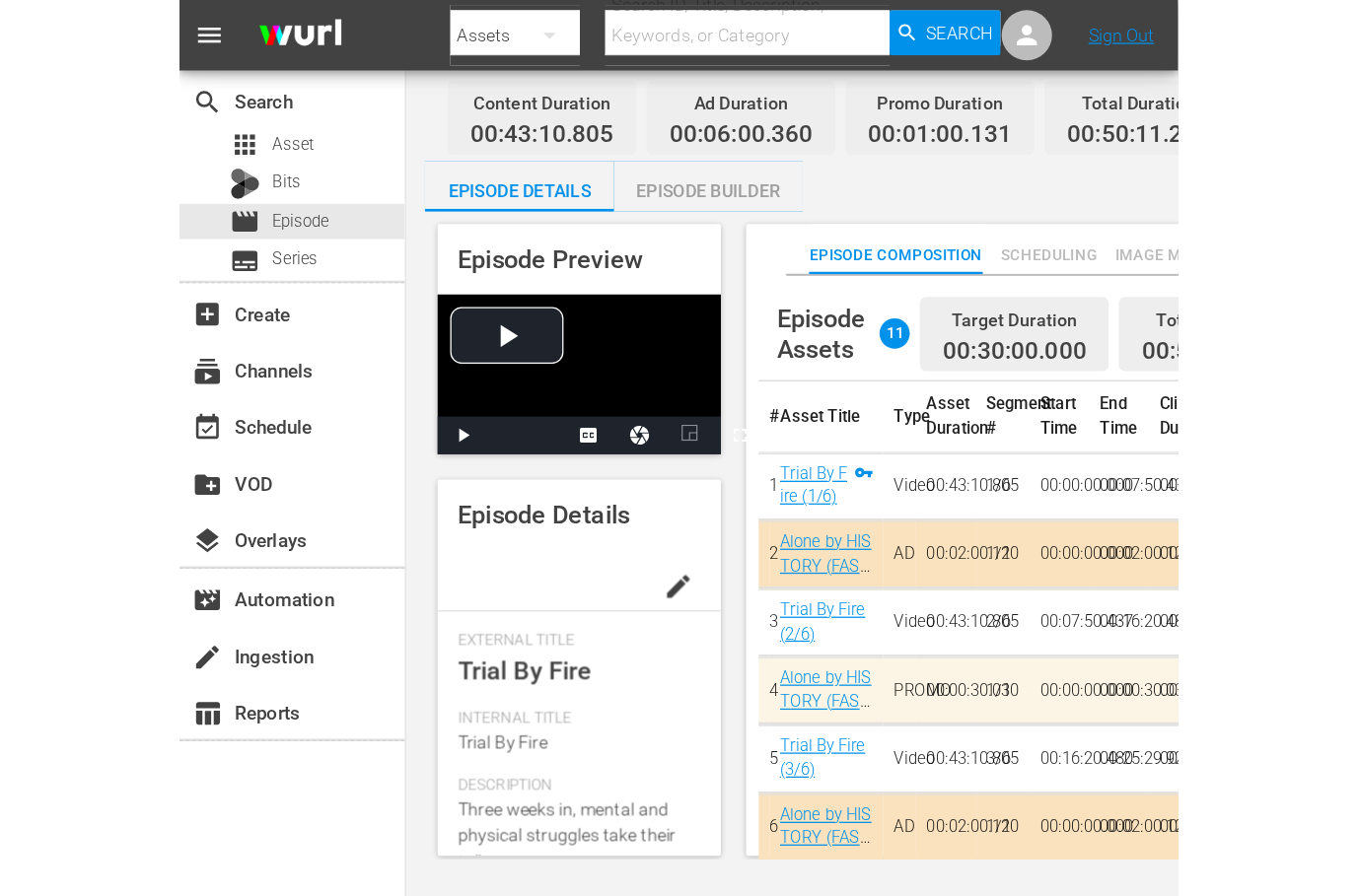 scroll, scrollTop: 0, scrollLeft: 0, axis: both 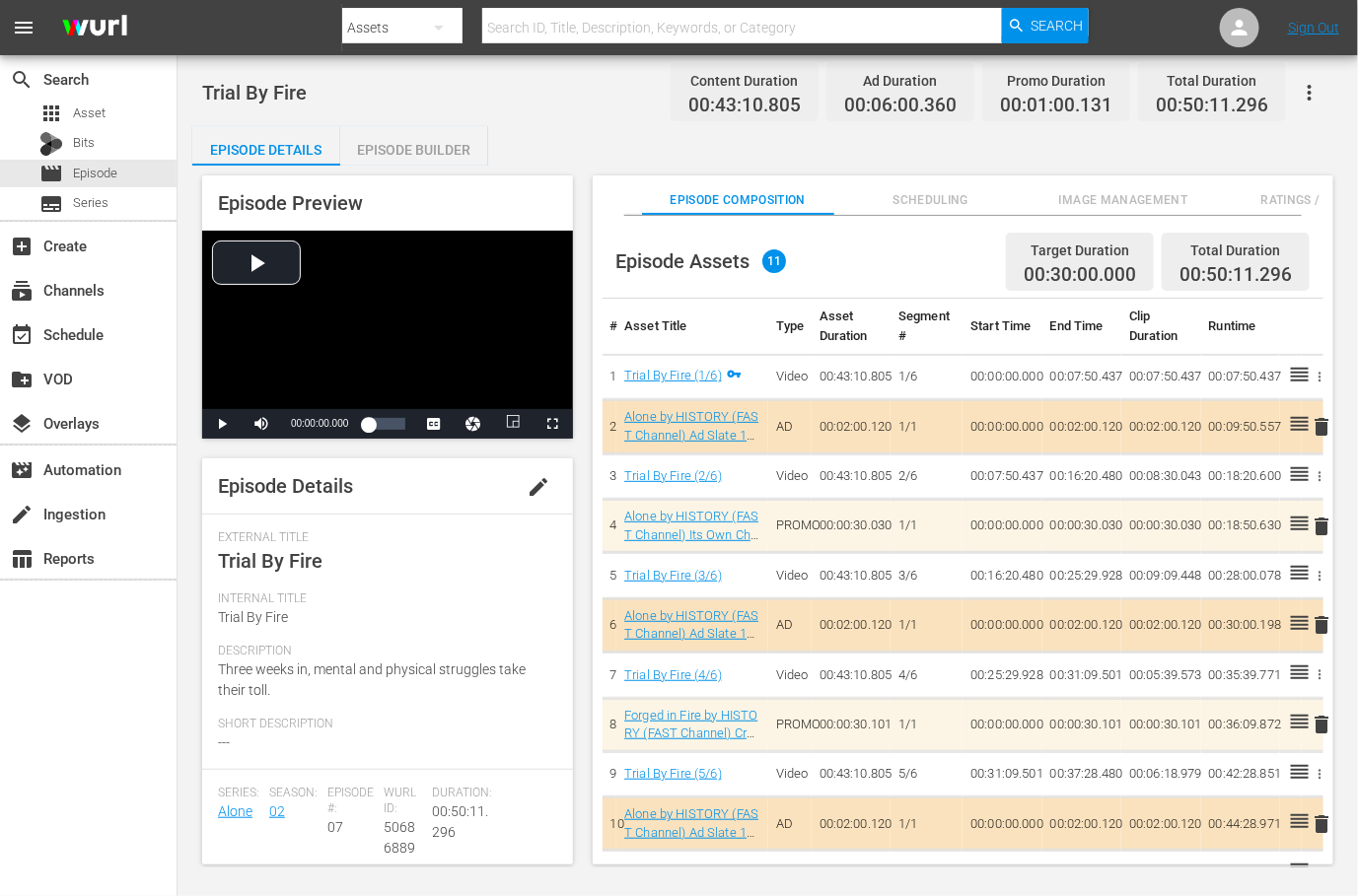 drag, startPoint x: 560, startPoint y: 126, endPoint x: 574, endPoint y: 127, distance: 14.035669 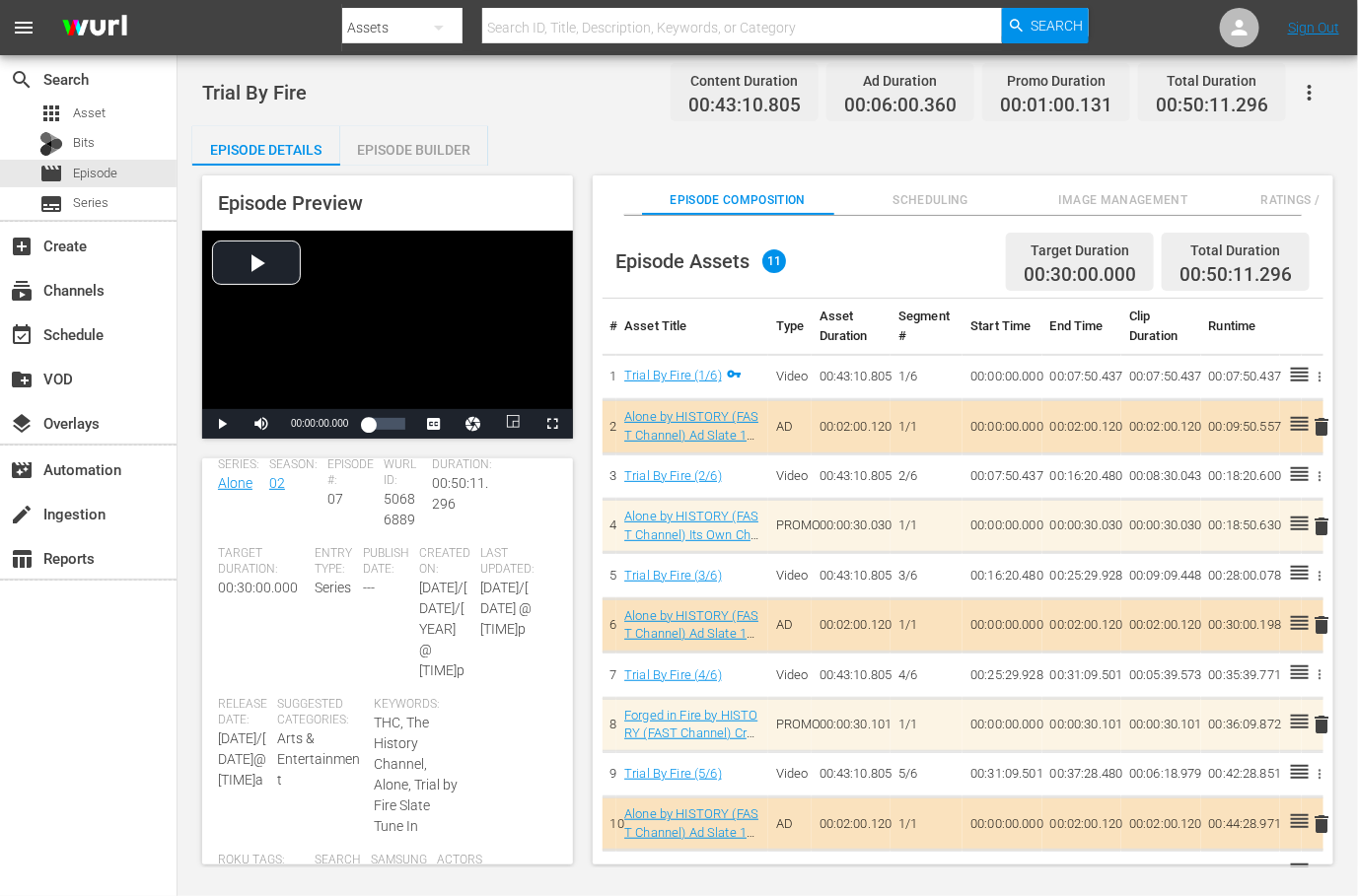 scroll, scrollTop: 370, scrollLeft: 0, axis: vertical 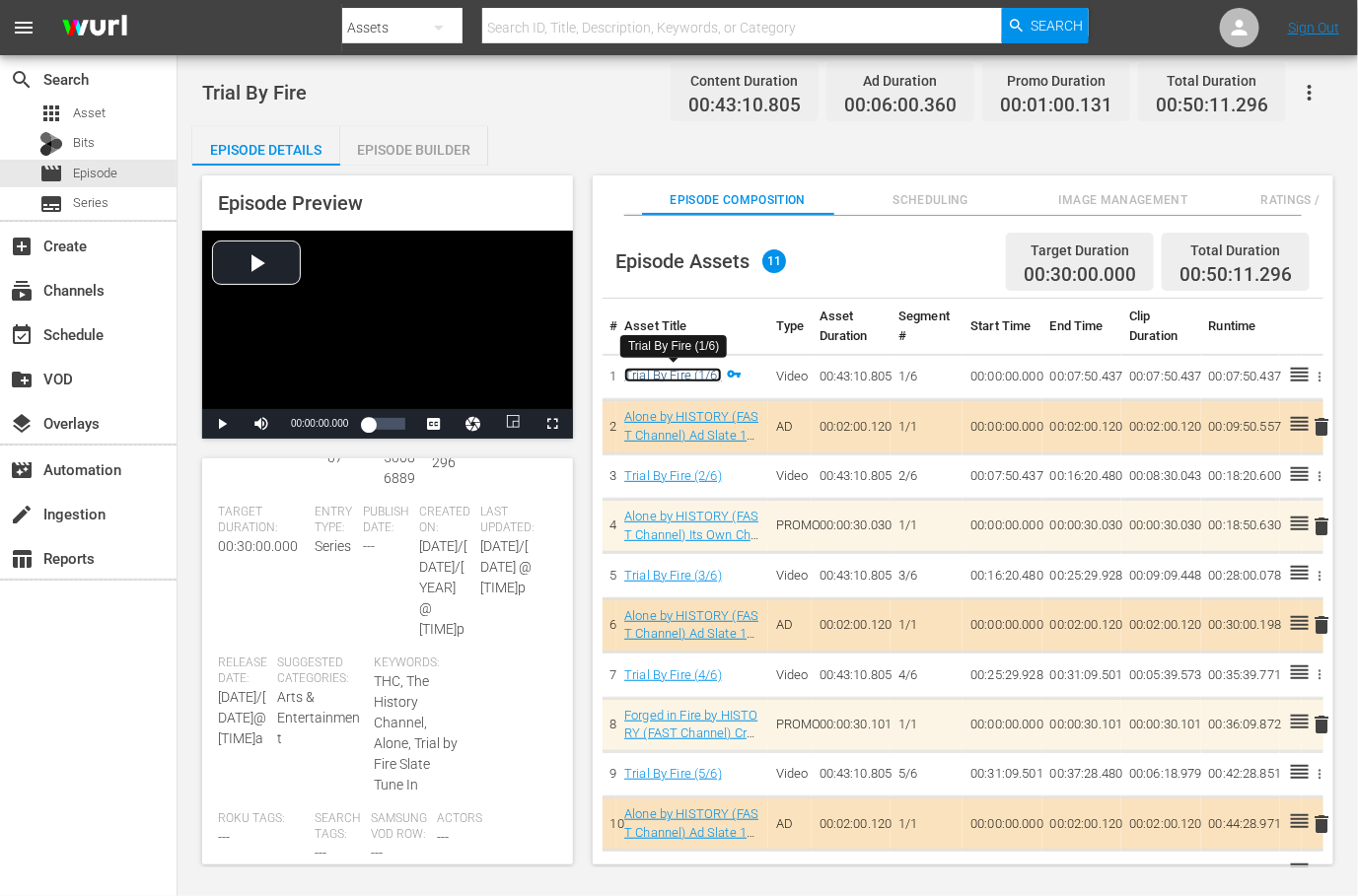 click on "Trial By Fire (1/6)" at bounding box center (673, 375) 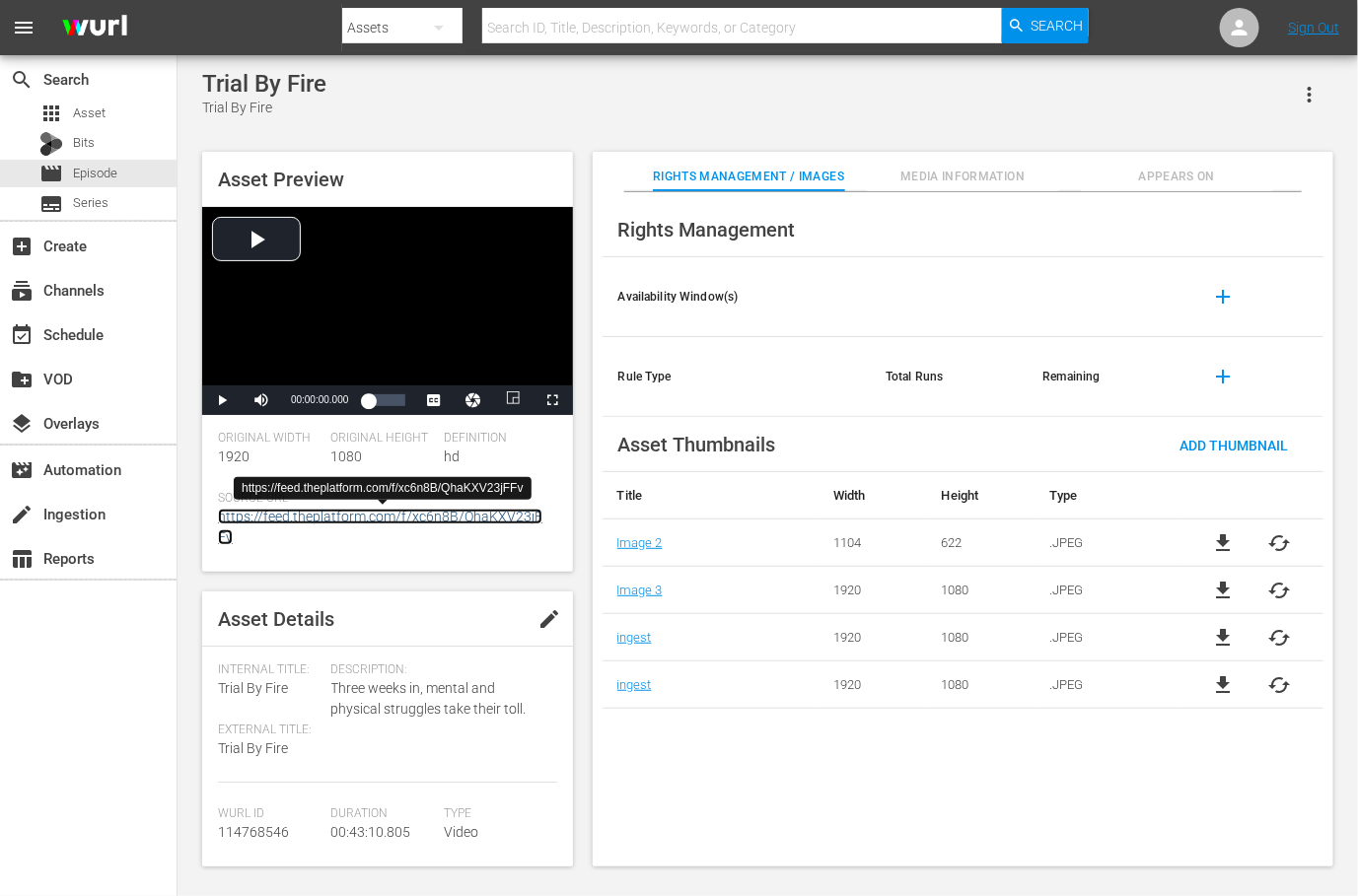 click on "https://feed.theplatform.com/f/xc6n8B/QhaKXV23jFFv" at bounding box center (380, 526) 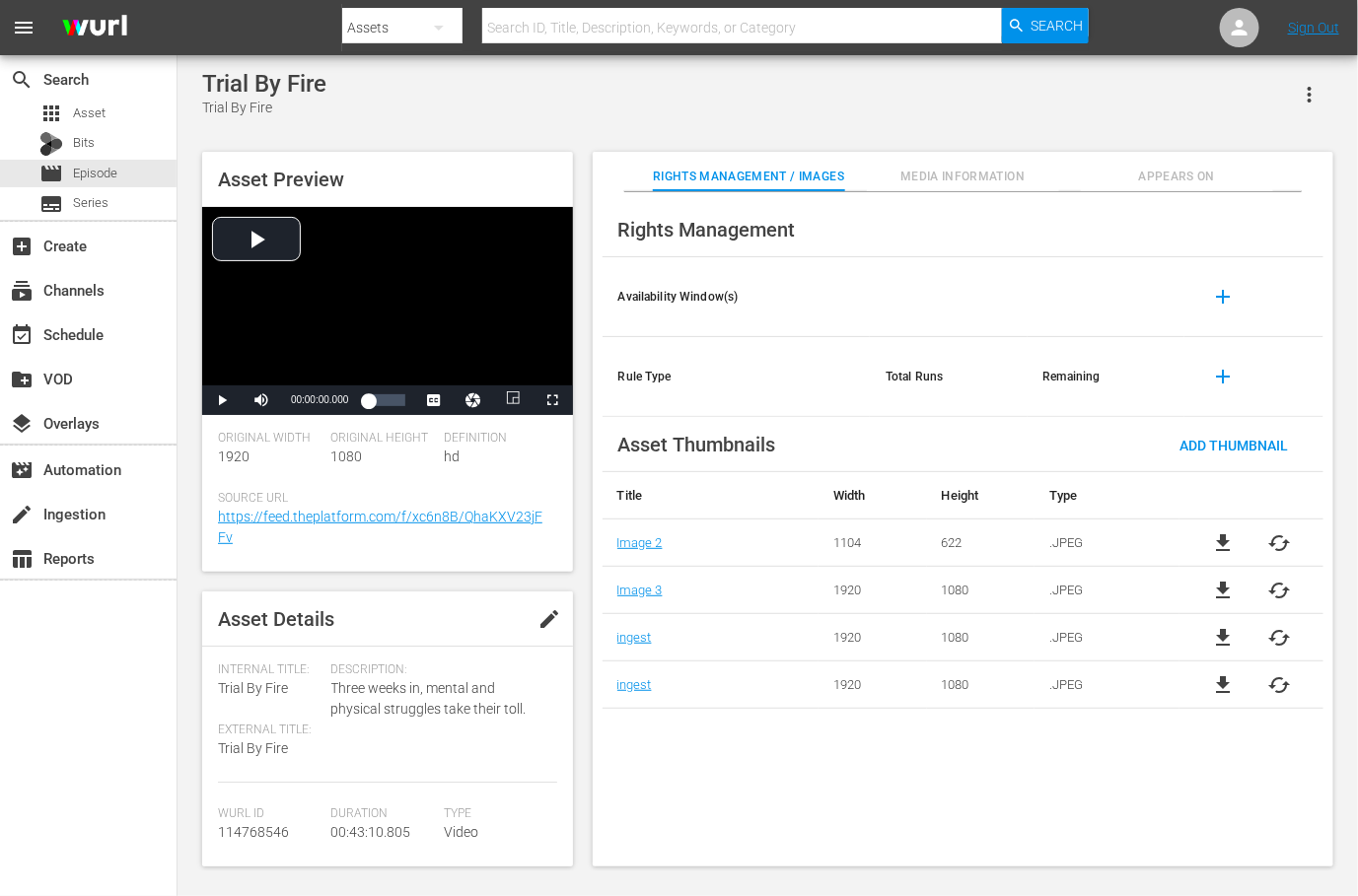 click on "Trial By Fire Trial By Fire" at bounding box center (767, 94) 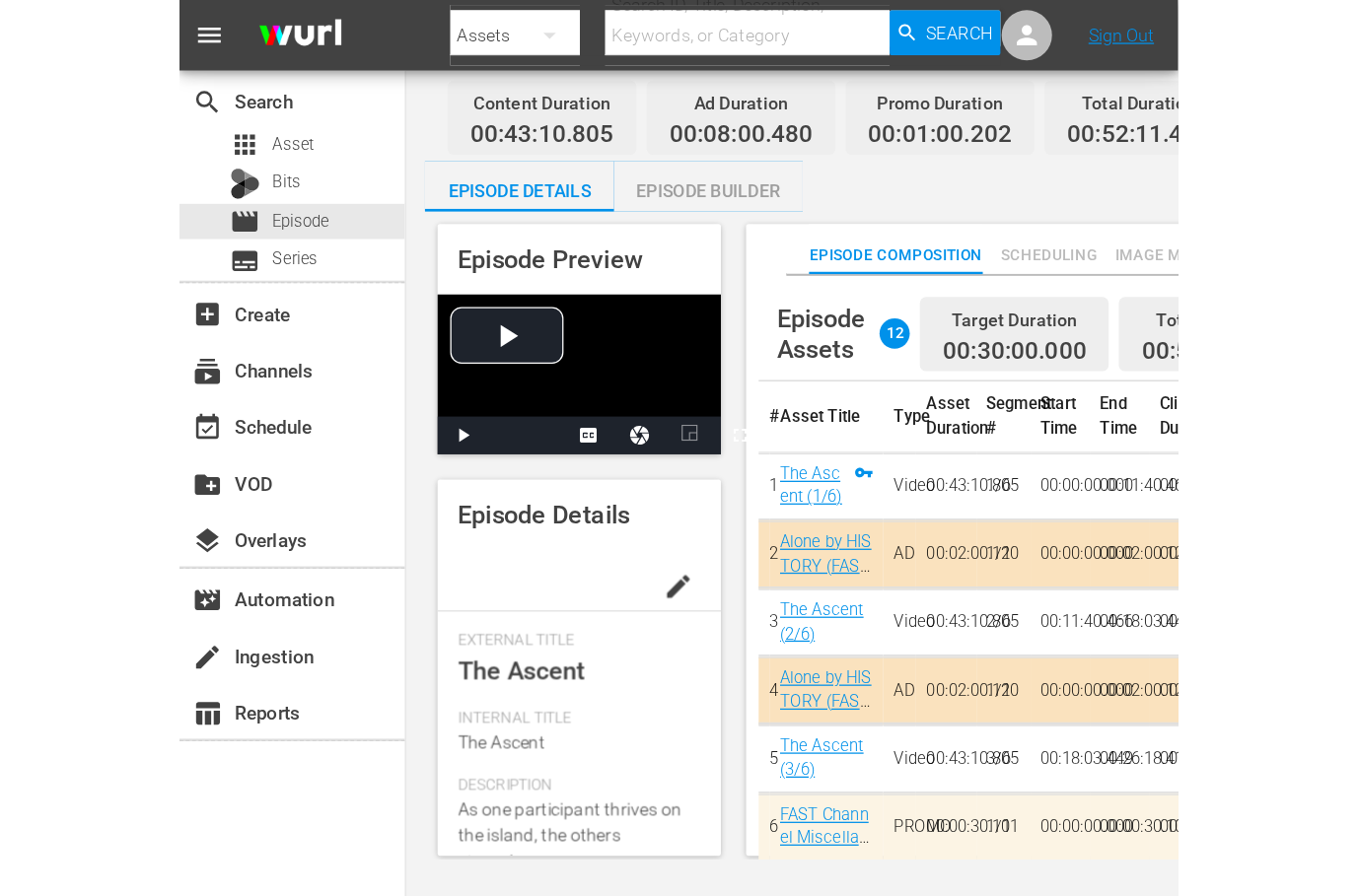 scroll, scrollTop: 0, scrollLeft: 0, axis: both 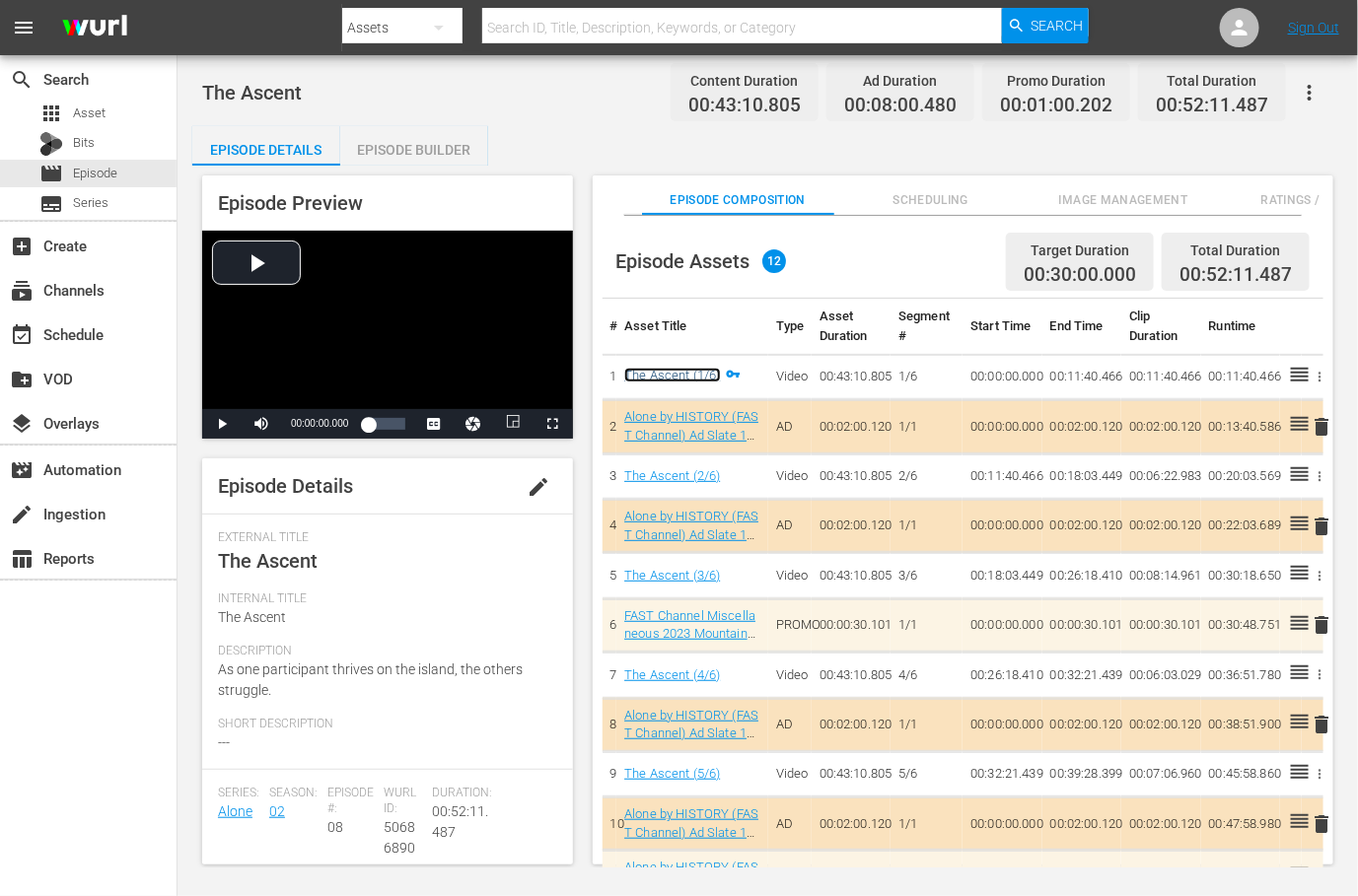 click on "The Ascent (1/6)" at bounding box center (672, 375) 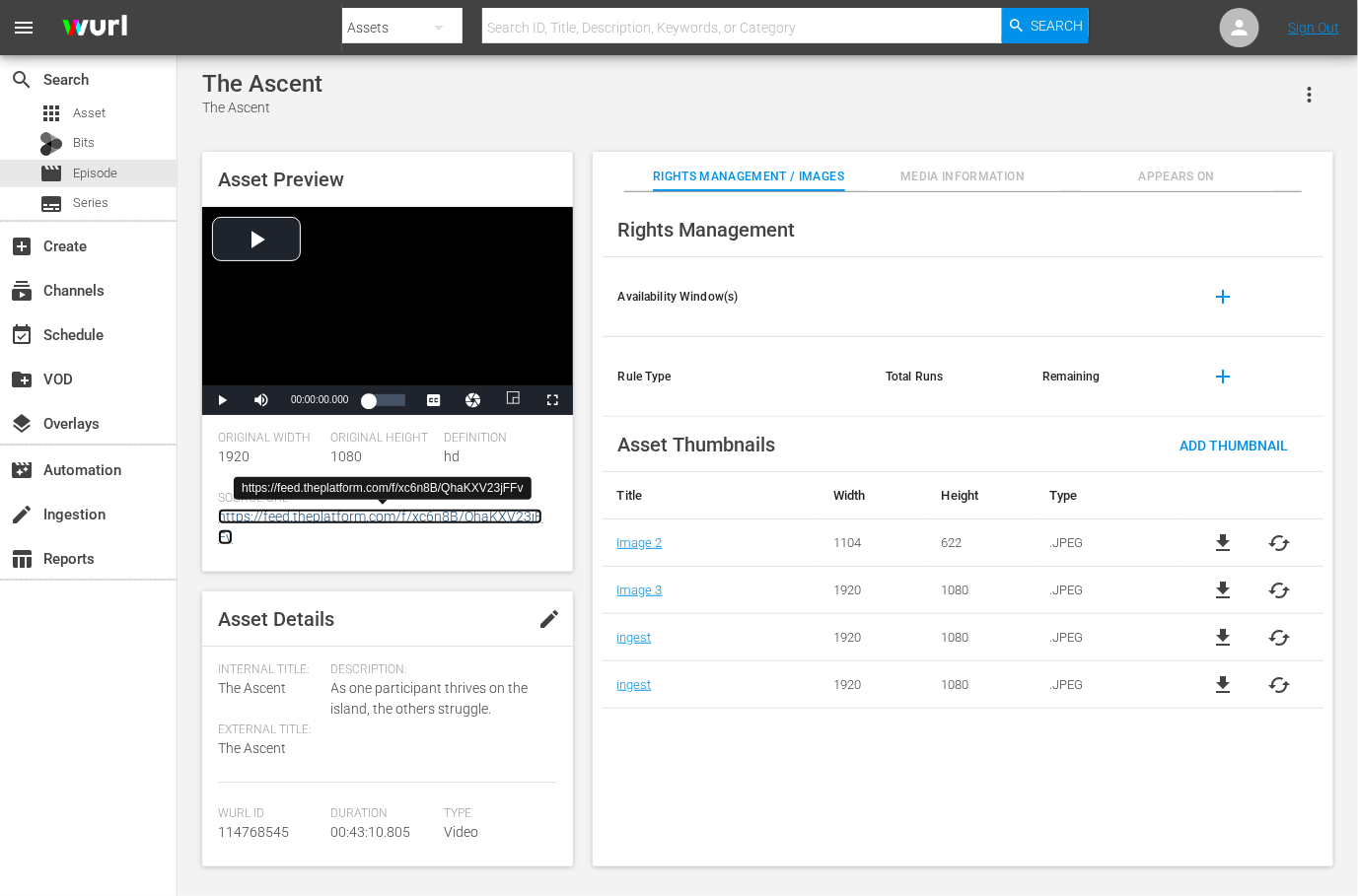 click on "https://feed.theplatform.com/f/xc6n8B/QhaKXV23jFFv" at bounding box center [380, 526] 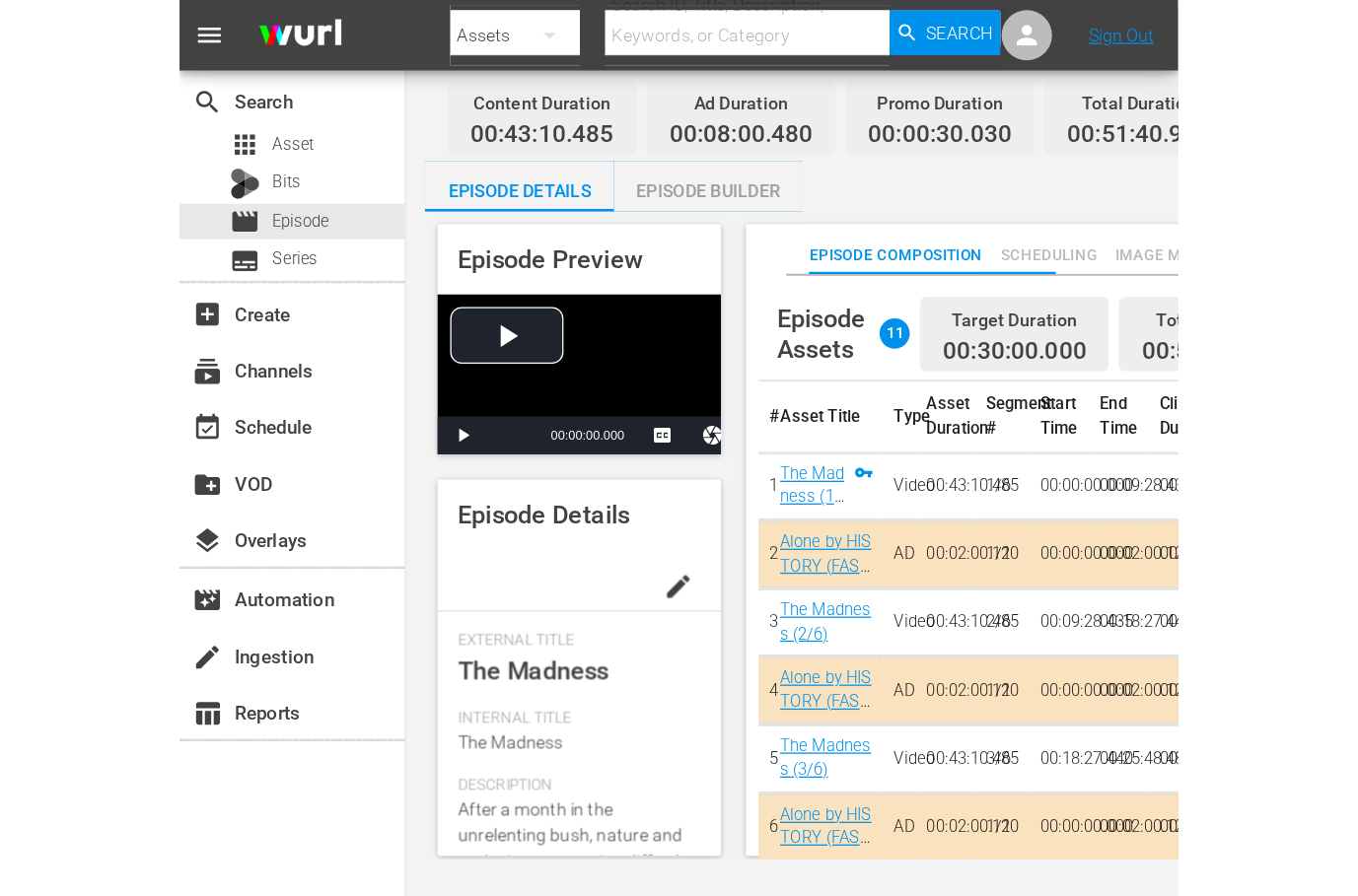 scroll, scrollTop: 0, scrollLeft: 0, axis: both 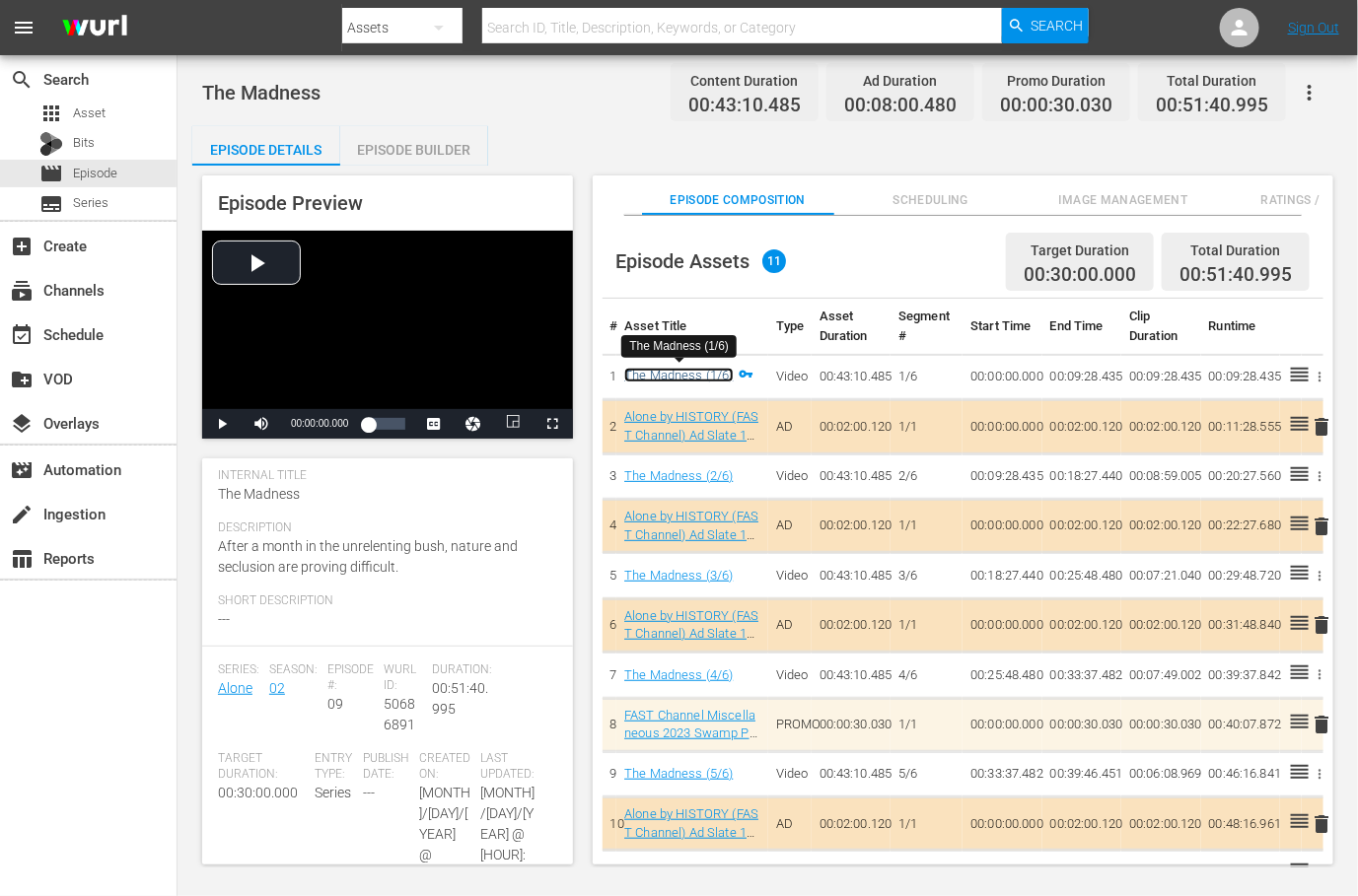 click on "The Madness (1/6)" at bounding box center [679, 375] 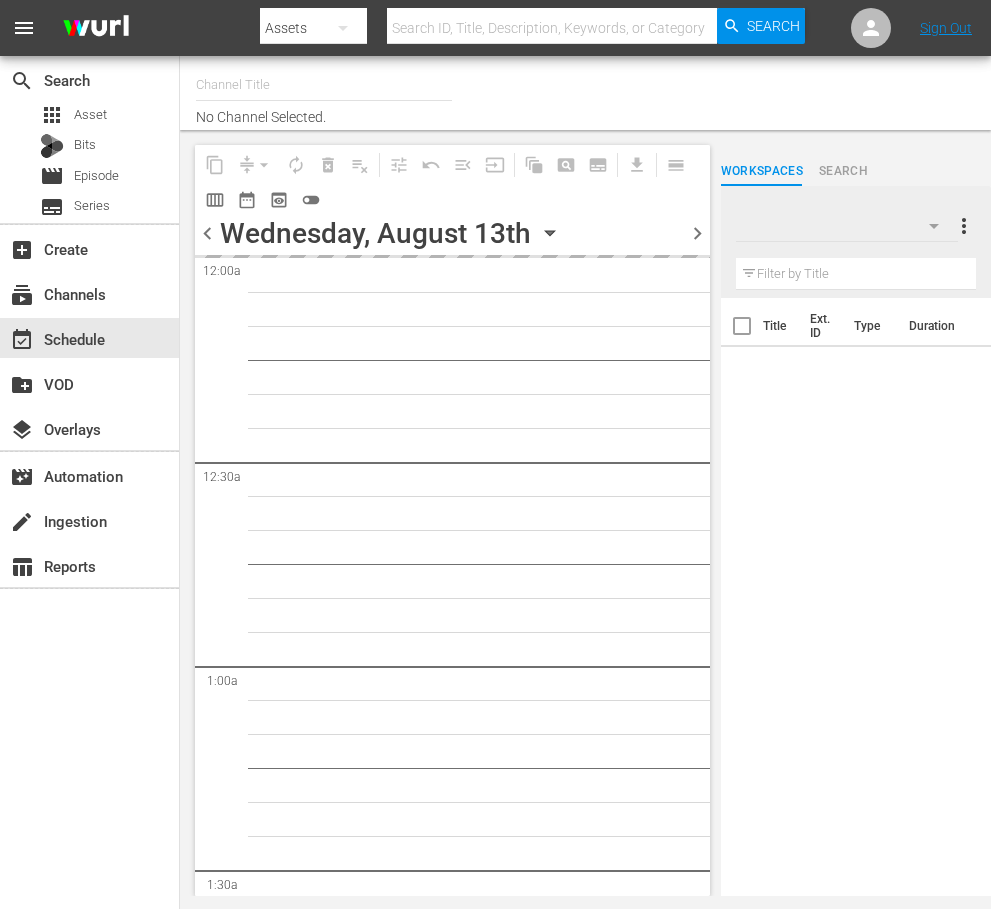 scroll, scrollTop: 0, scrollLeft: 0, axis: both 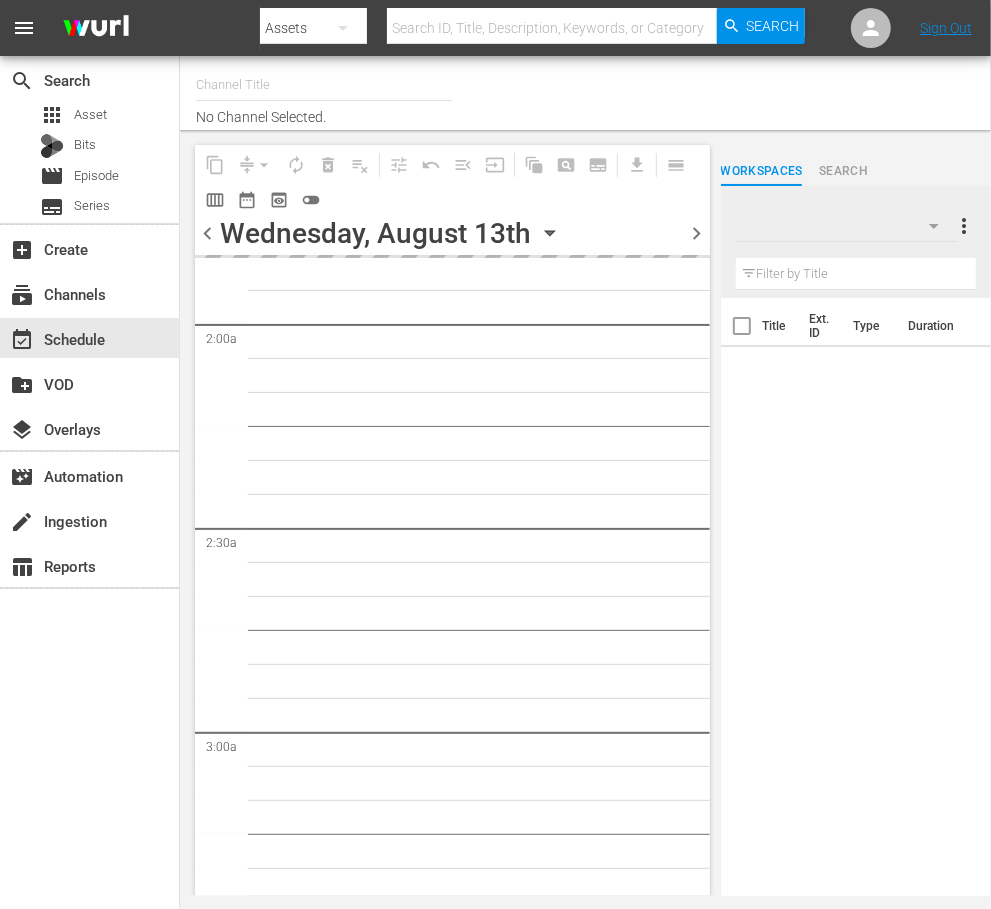 type on "Alone Presented By History (1556)" 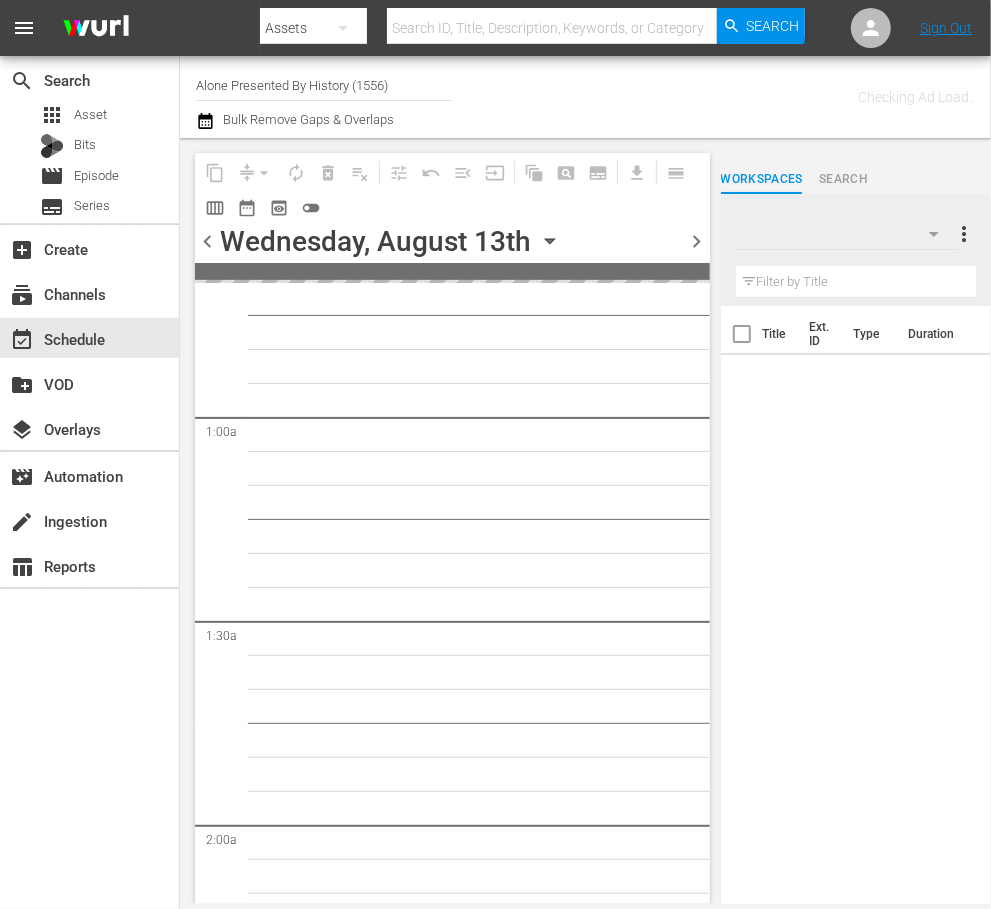 scroll, scrollTop: 0, scrollLeft: 0, axis: both 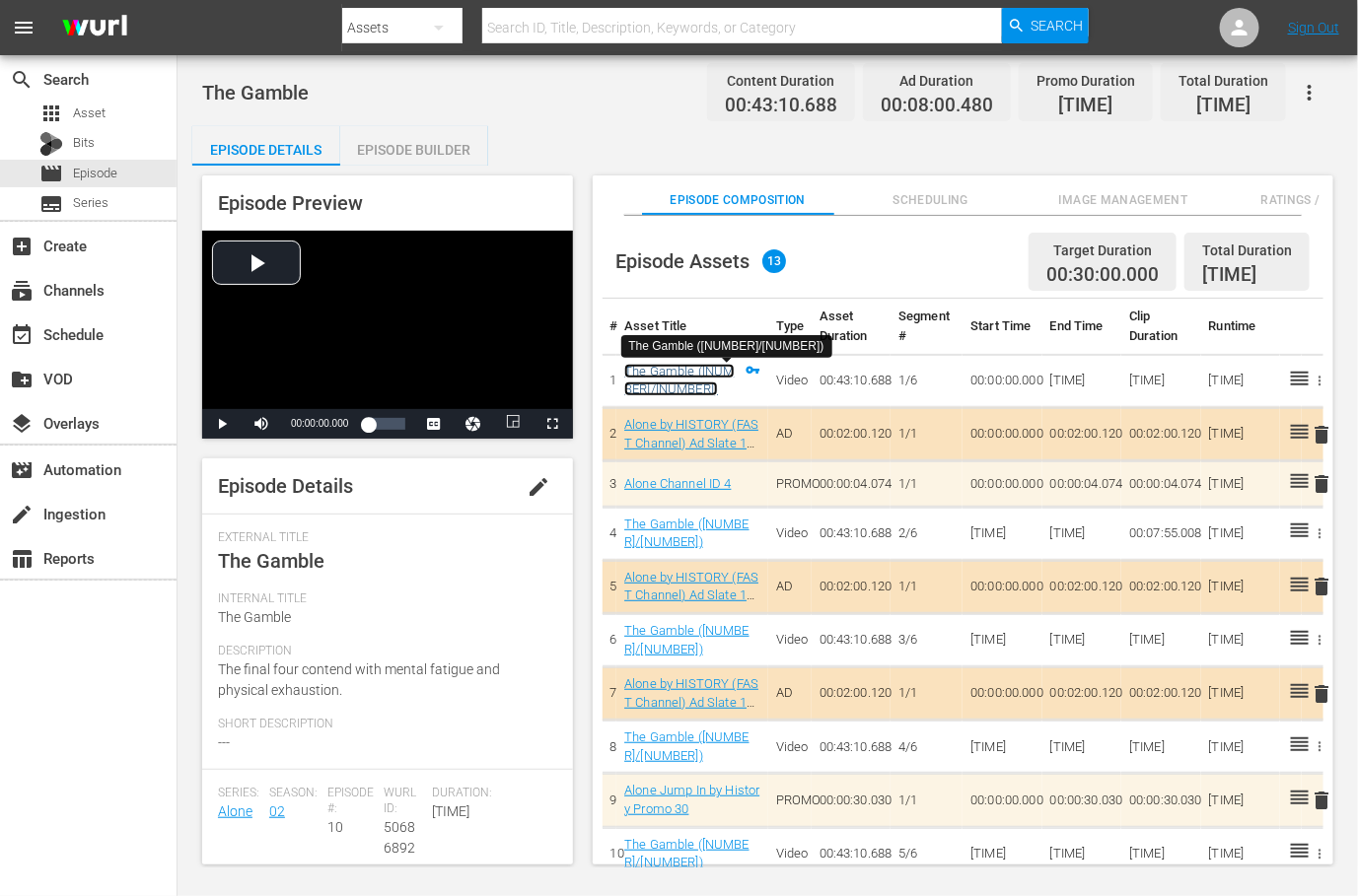 click on "The Gamble ([NUMBER]/[NUMBER])" at bounding box center (679, 380) 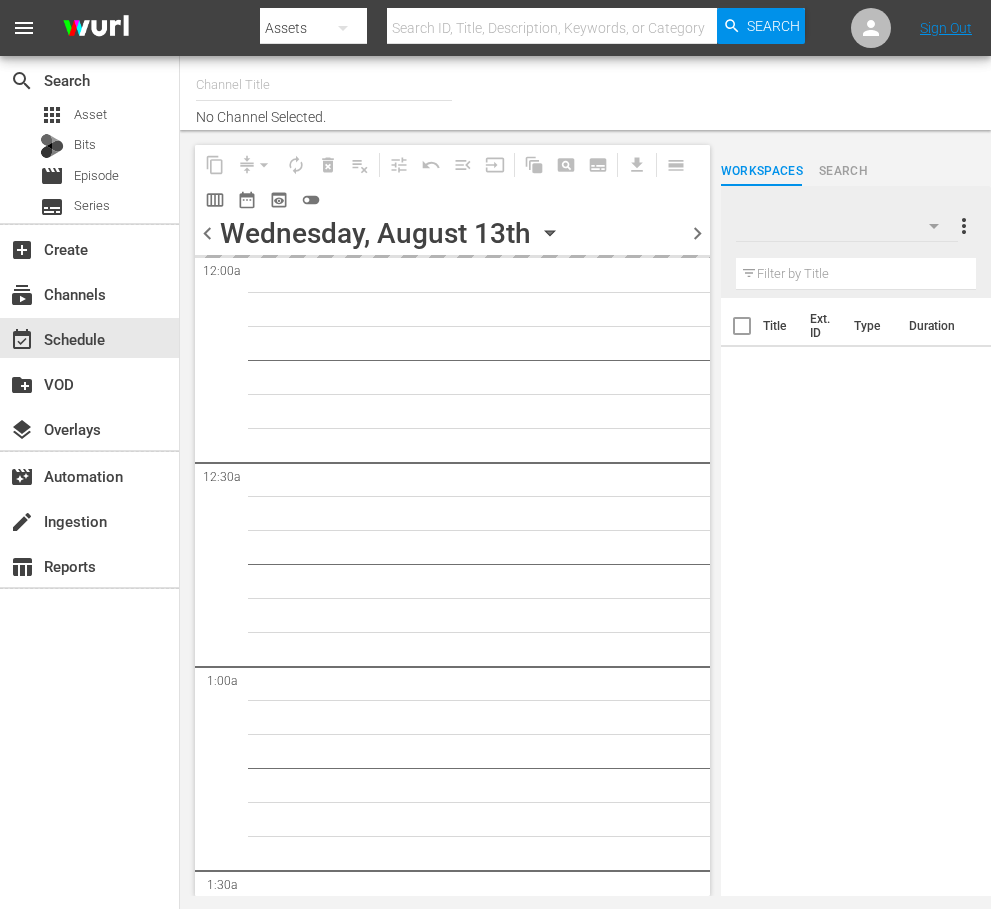 scroll, scrollTop: 0, scrollLeft: 0, axis: both 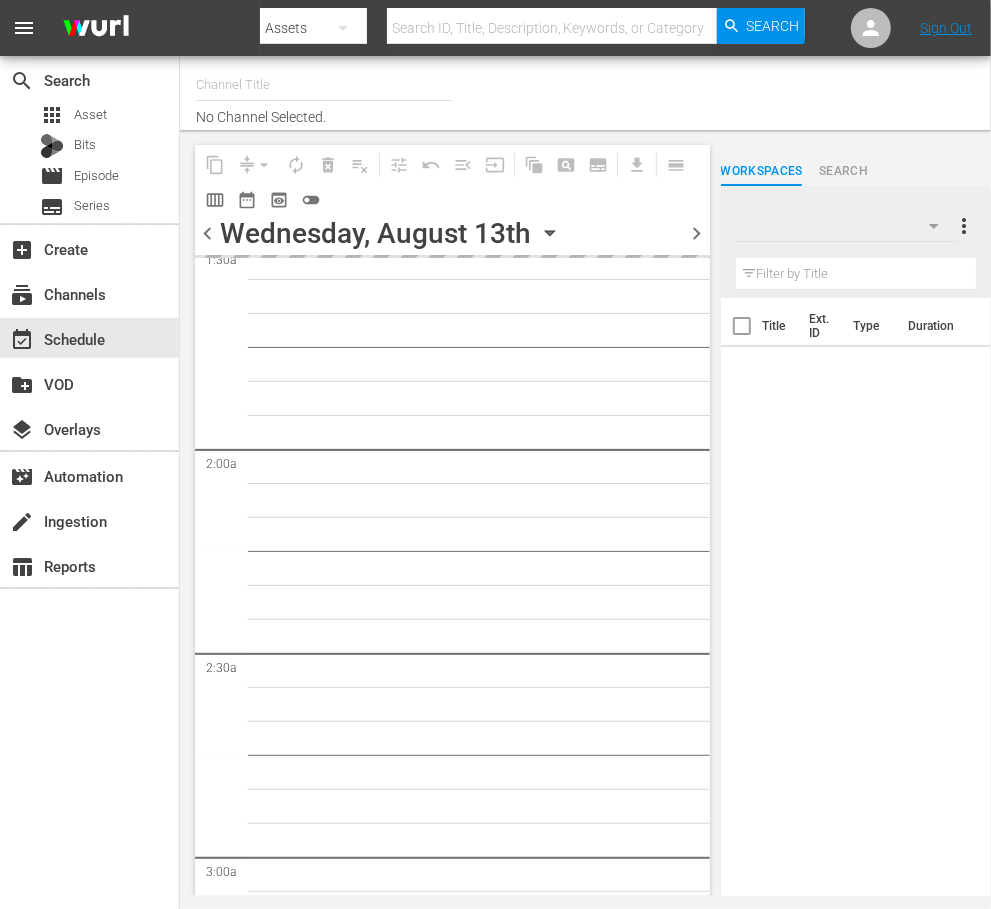 type on "Alone Presented By History (1556)" 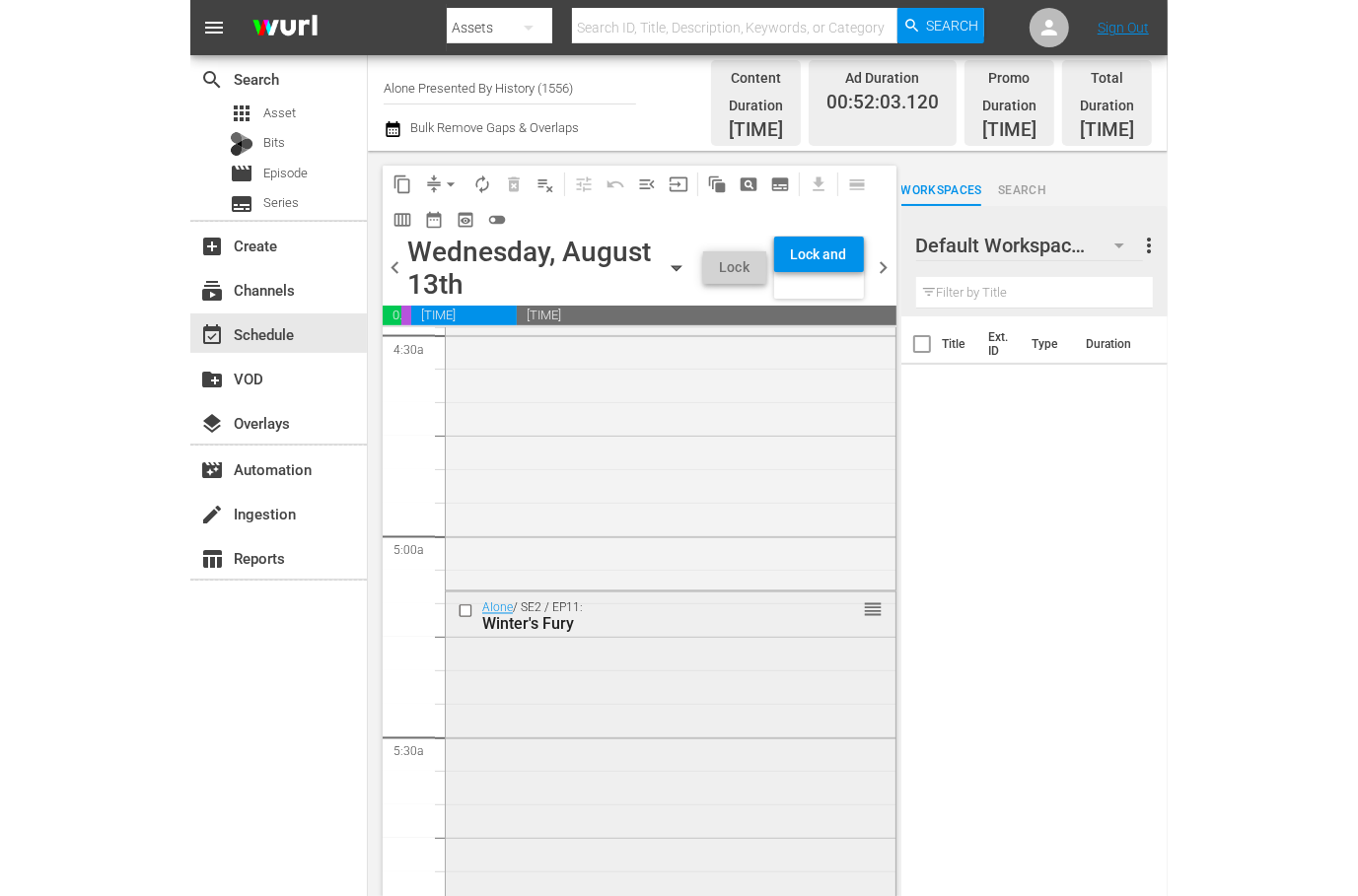 scroll, scrollTop: 1938, scrollLeft: 0, axis: vertical 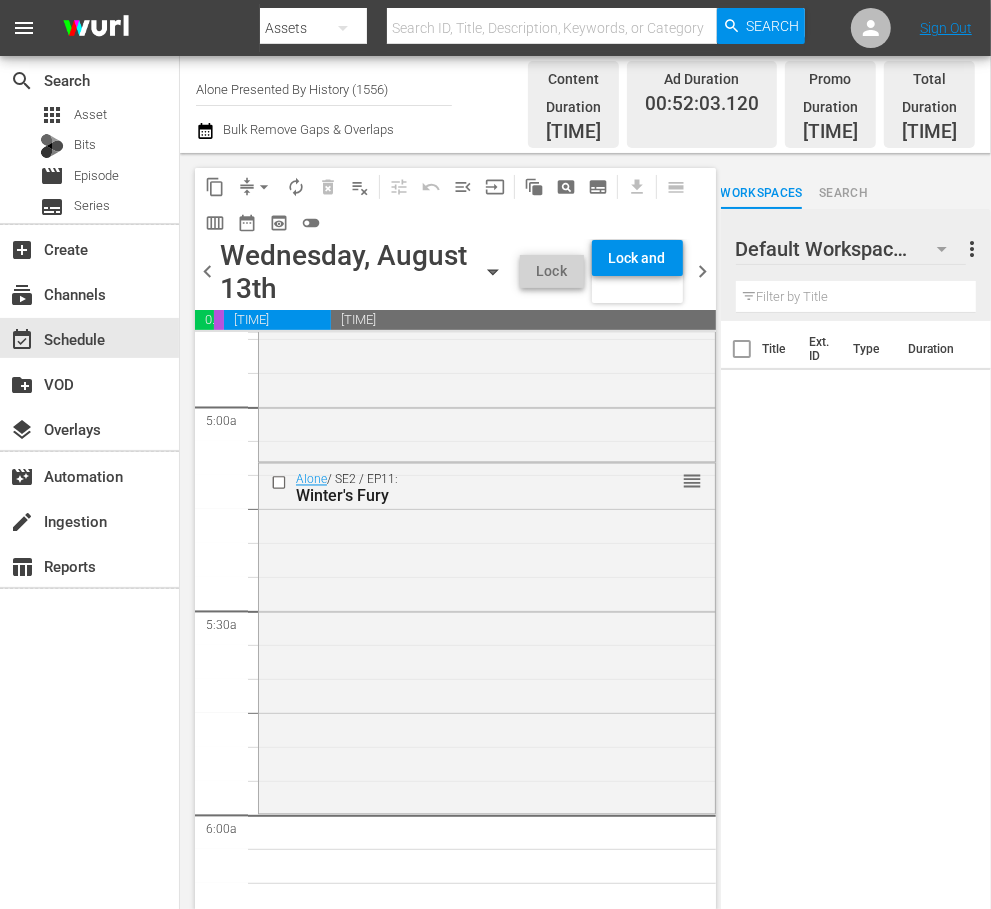 click on "Alone  / SE2 / EP11:
Winter's Fury reorder" at bounding box center [487, 636] 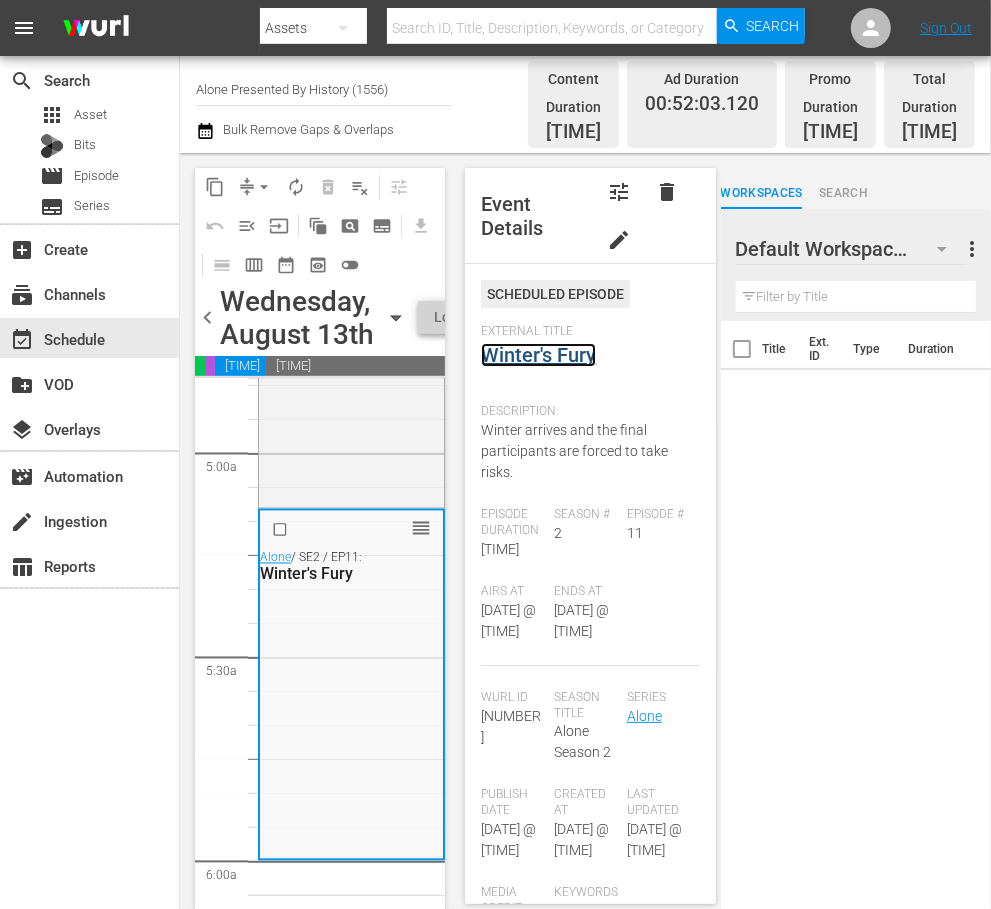 click on "Winter's Fury" at bounding box center [538, 355] 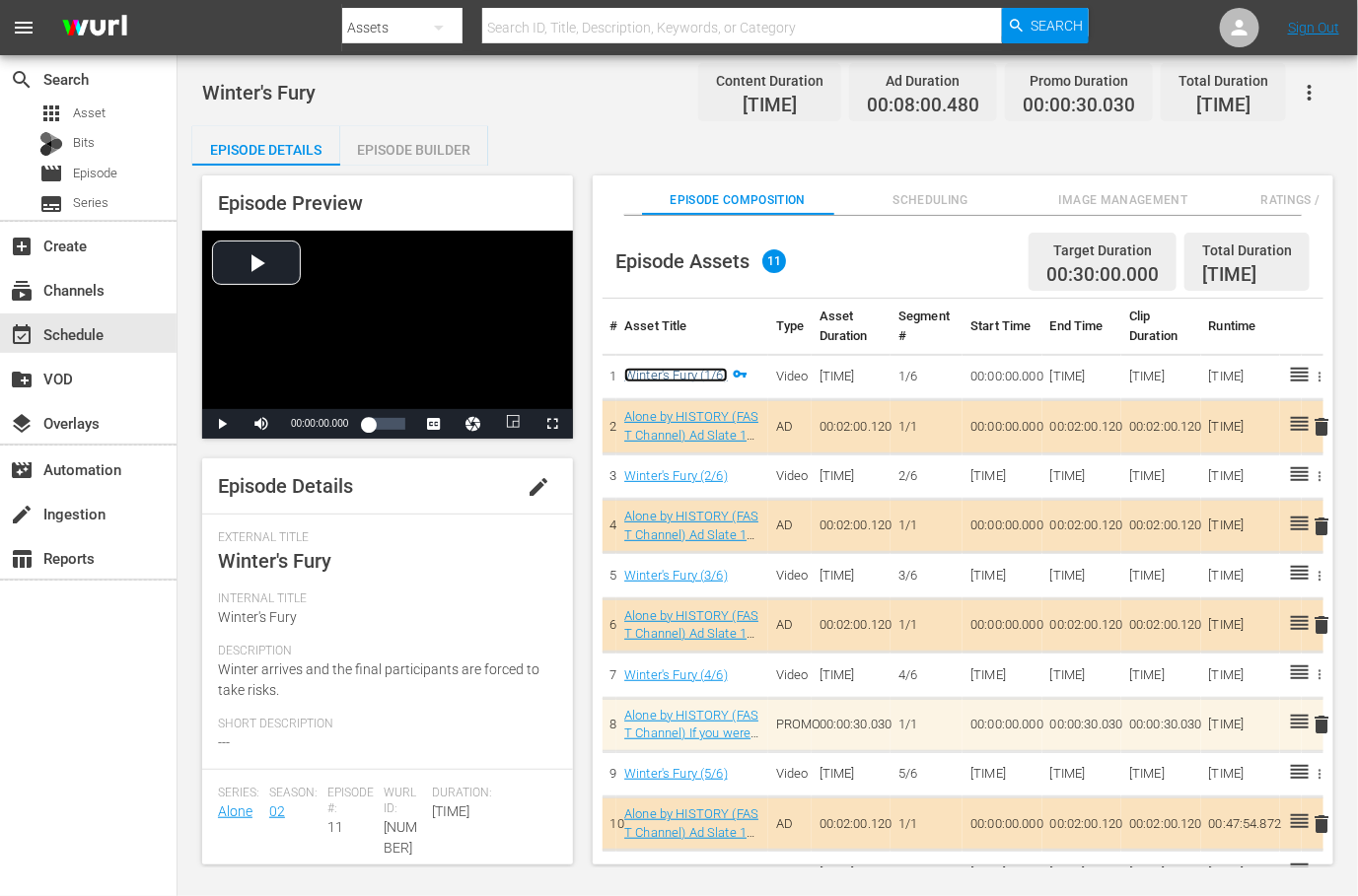 click on "Winter's Fury (1/6)" at bounding box center [676, 375] 